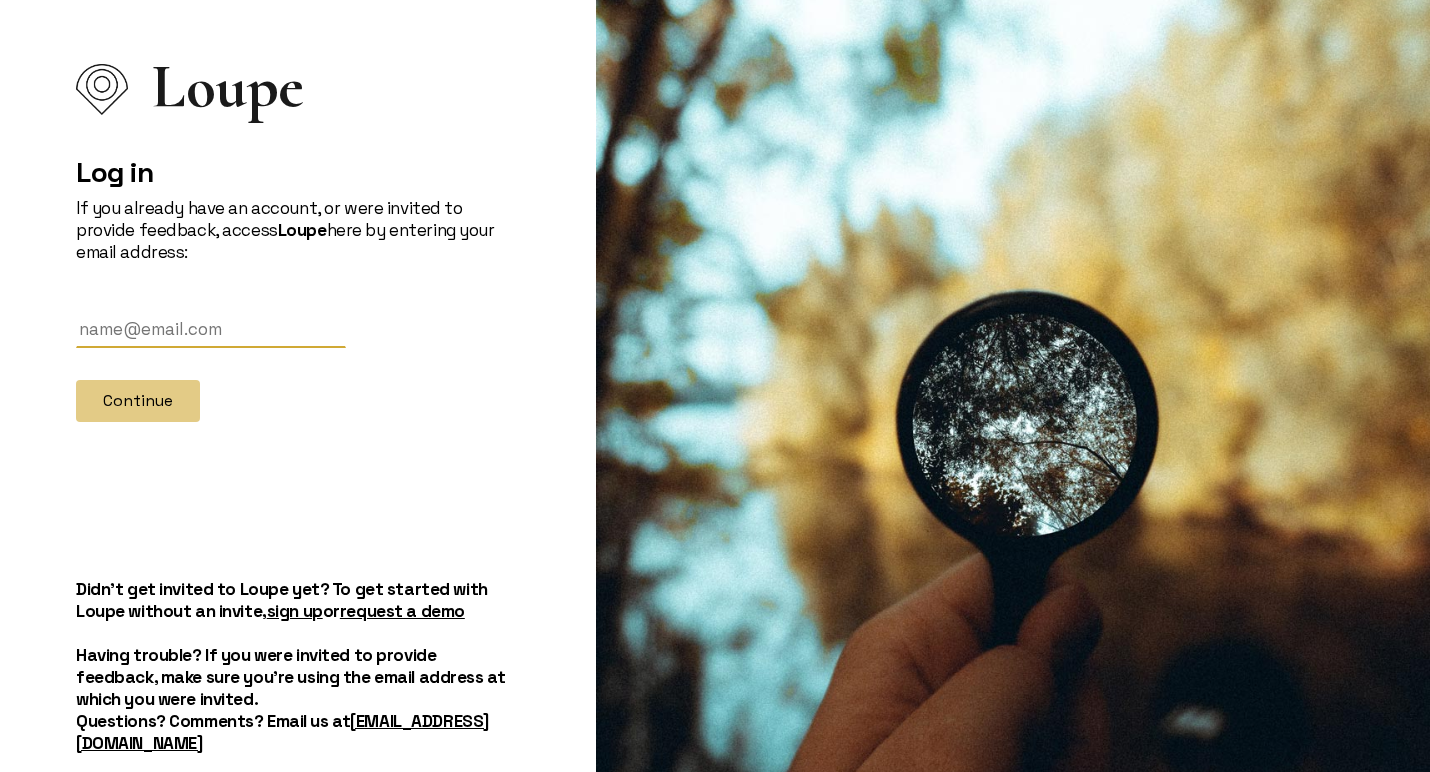 scroll, scrollTop: 0, scrollLeft: 0, axis: both 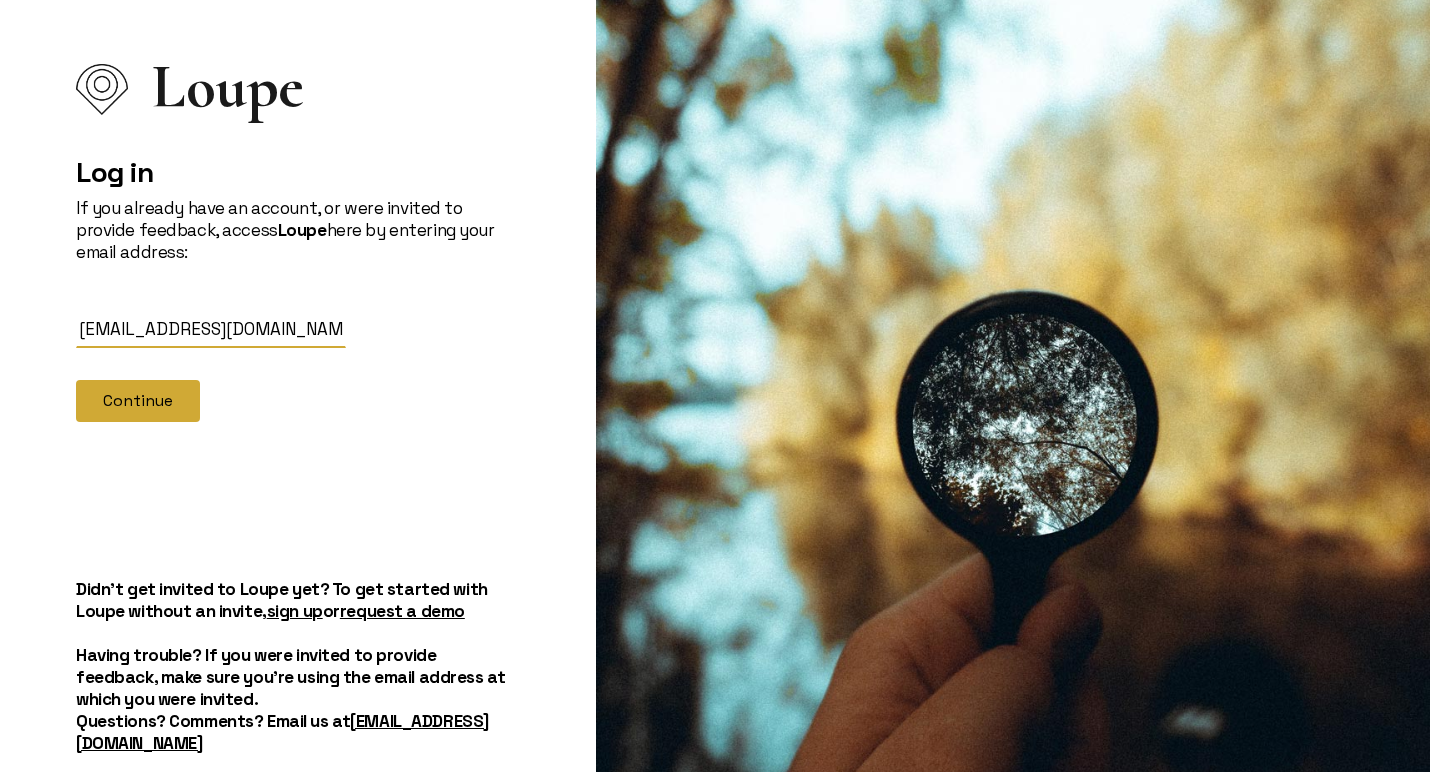 click on "Continue" 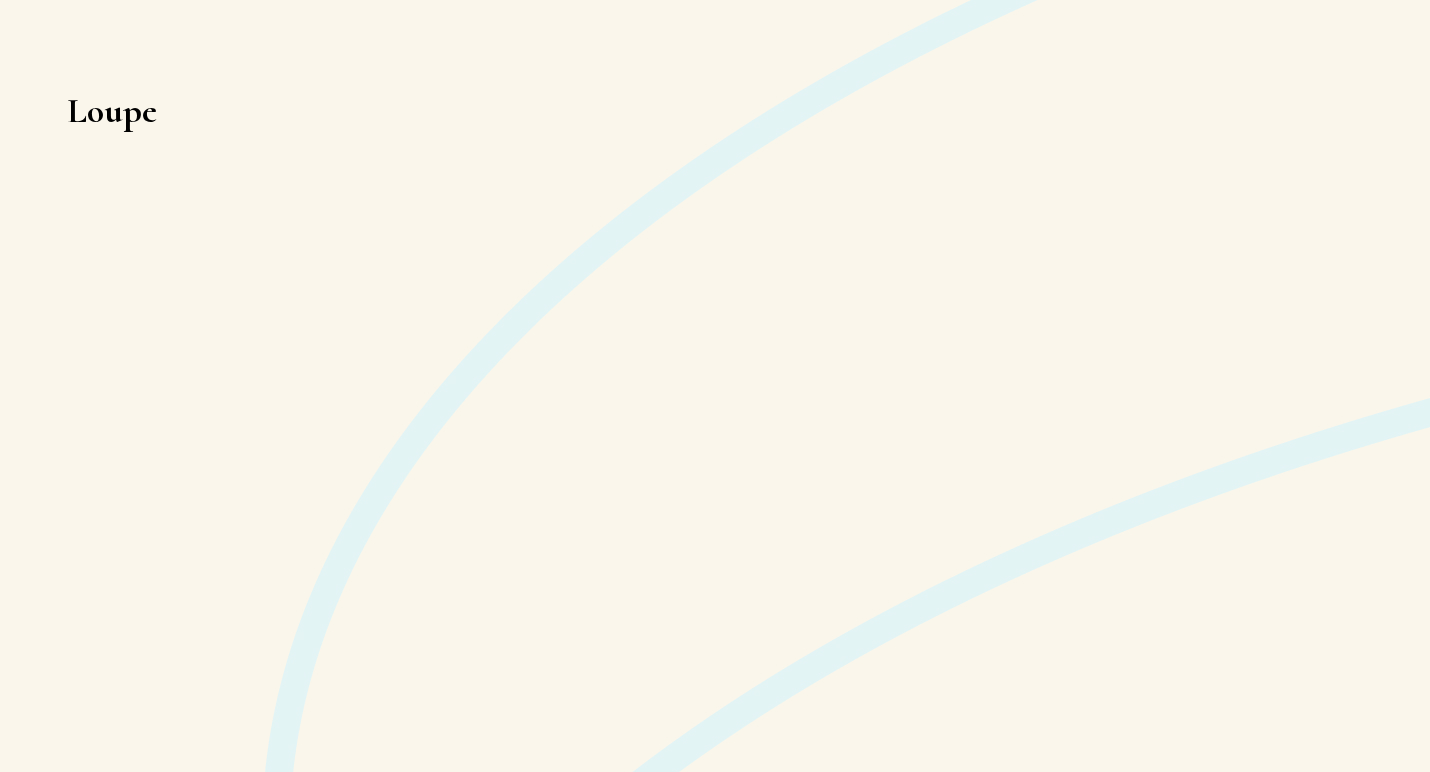 scroll, scrollTop: 0, scrollLeft: 0, axis: both 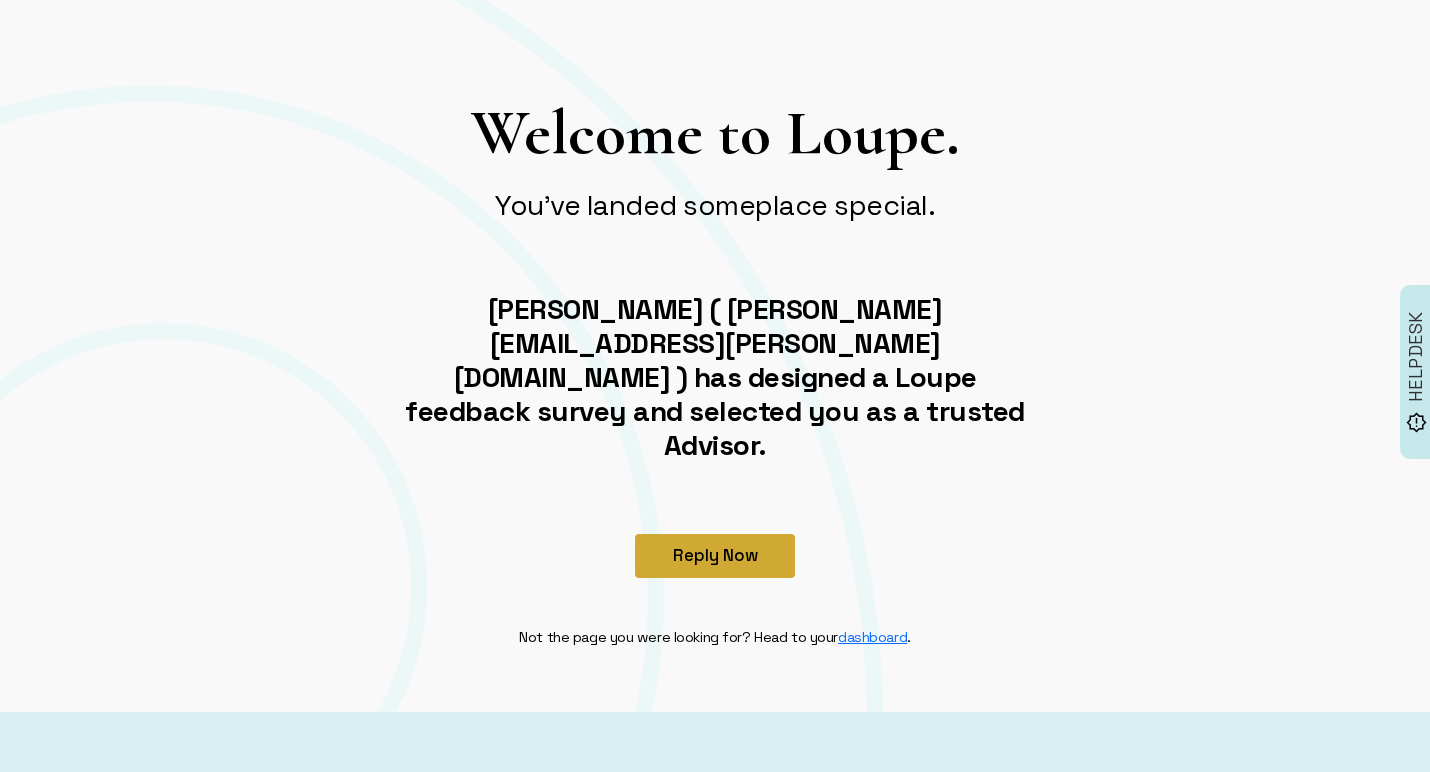 click on "Reply Now" 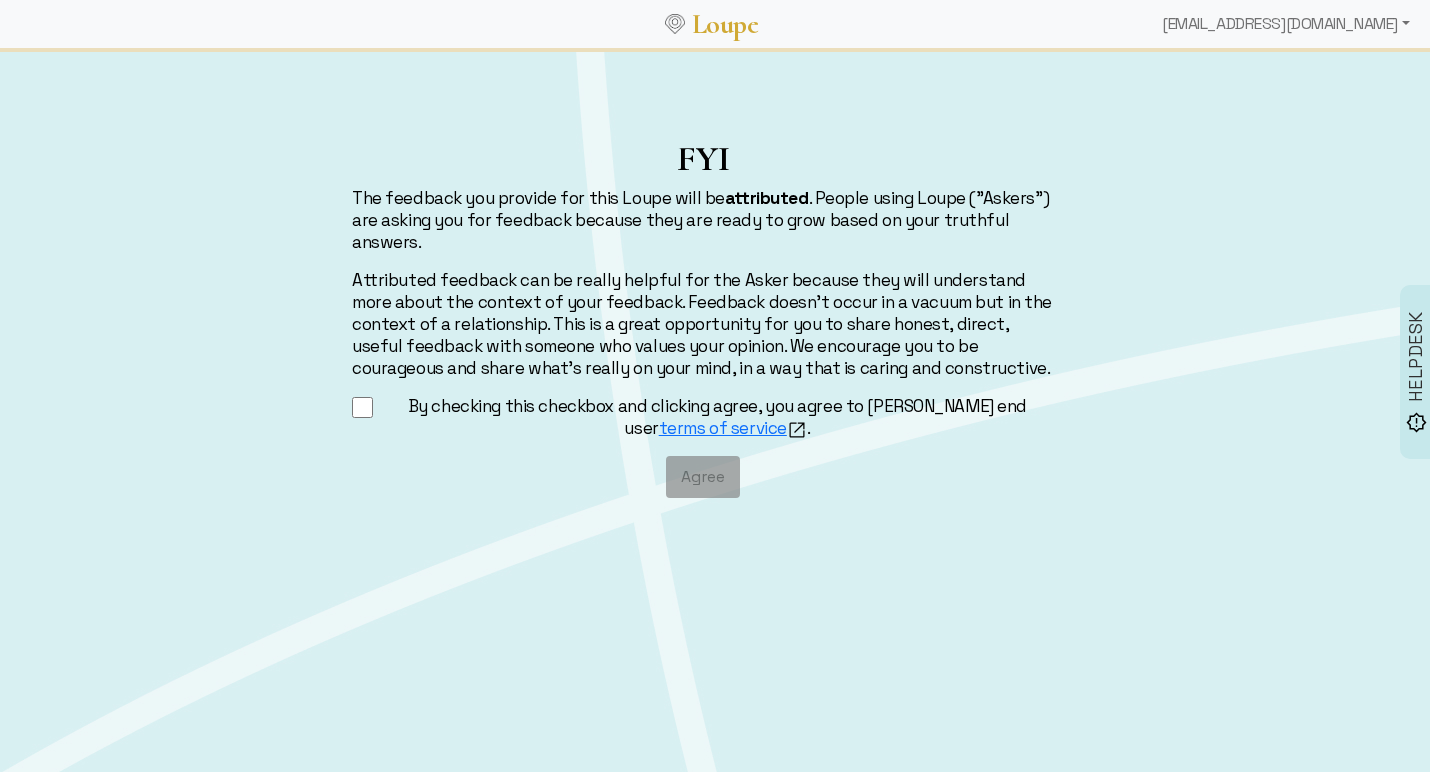 click on "By checking this checkbox and clicking agree, you agree to [PERSON_NAME] end user  terms of service ." at bounding box center [362, 407] 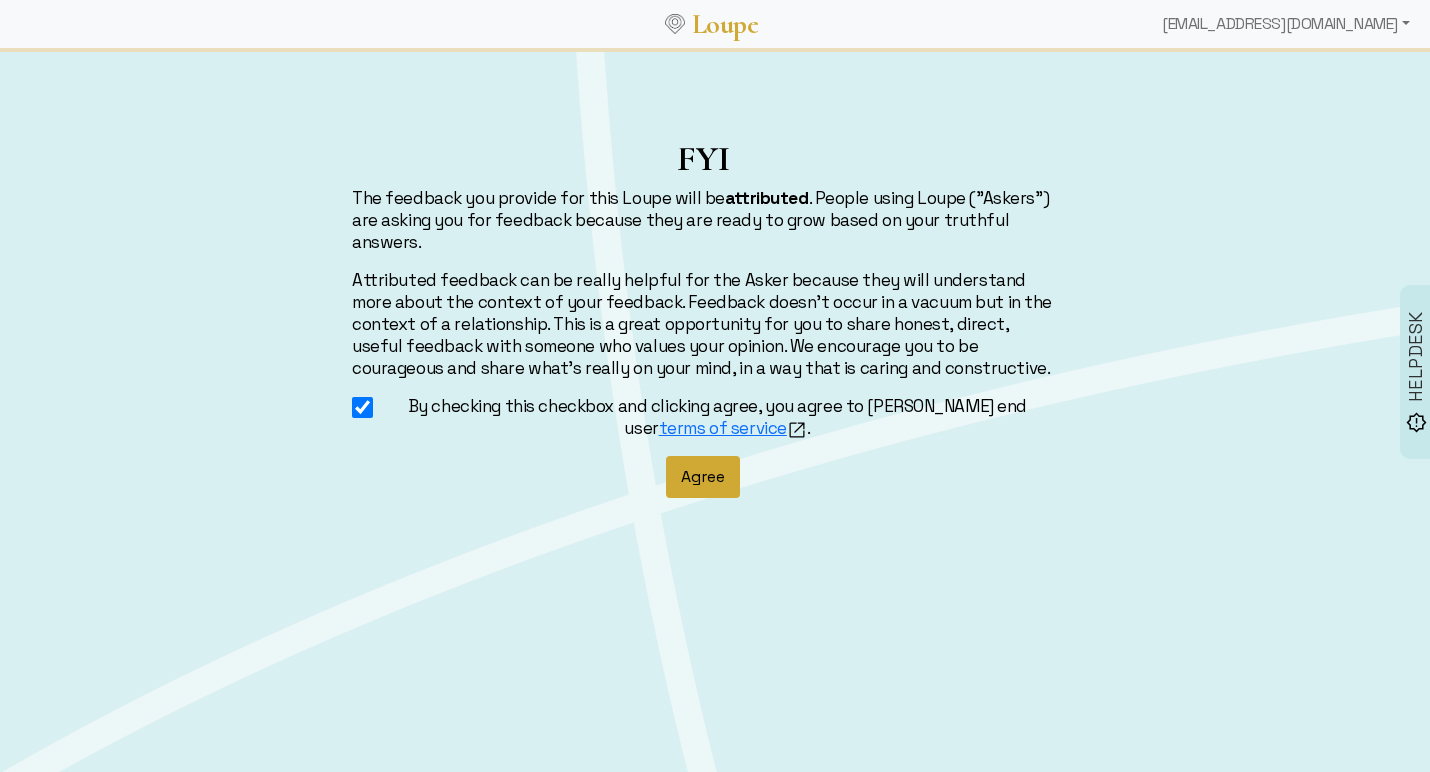 click on "Agree" 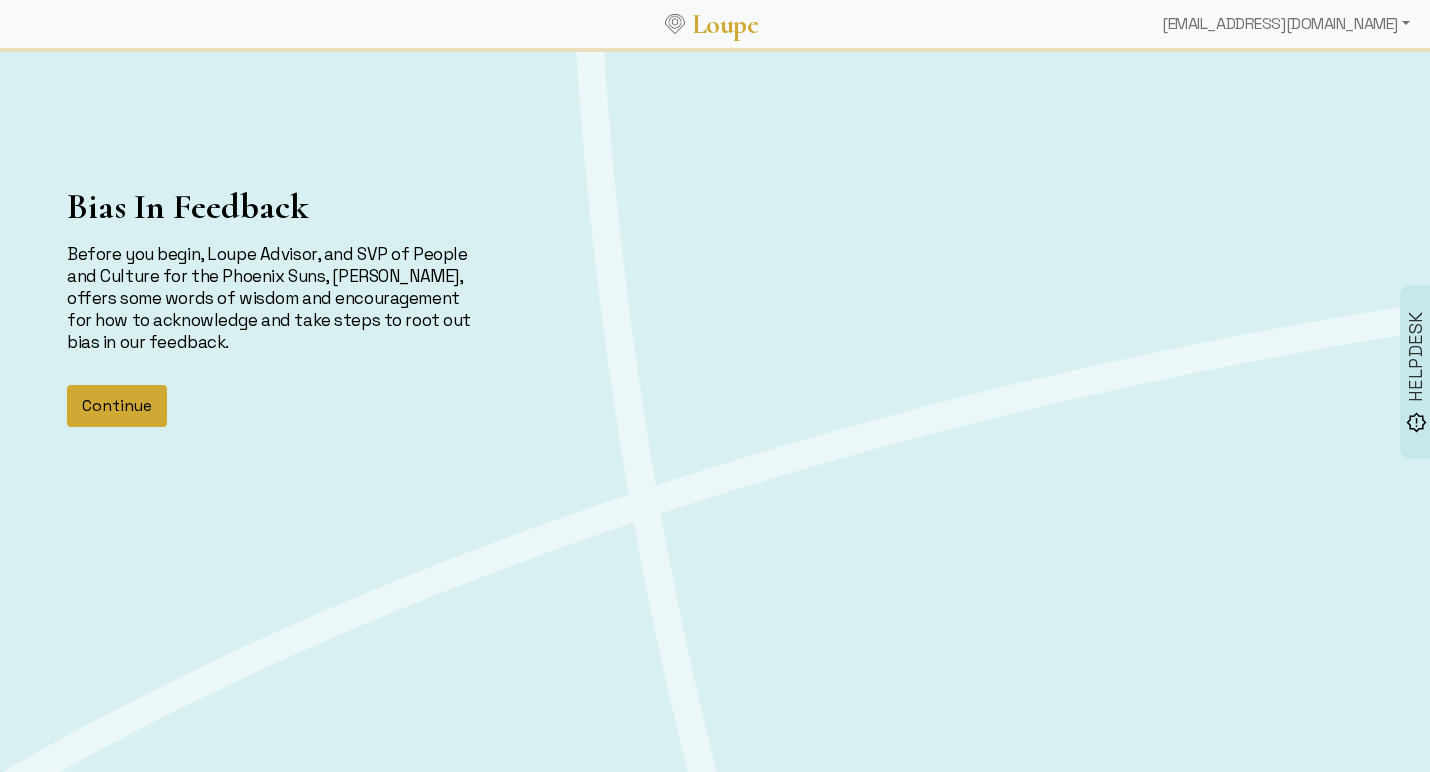click on "Continue" 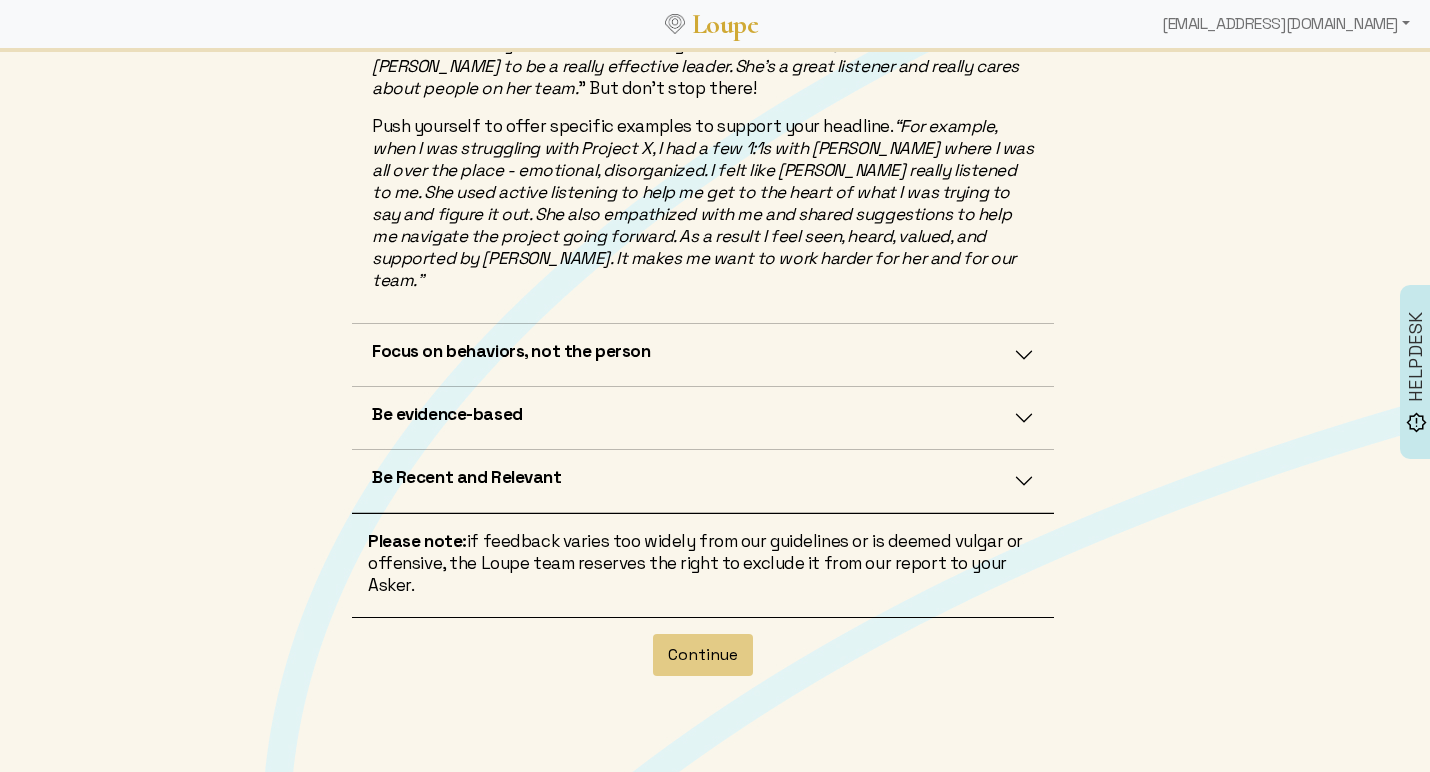 scroll, scrollTop: 597, scrollLeft: 0, axis: vertical 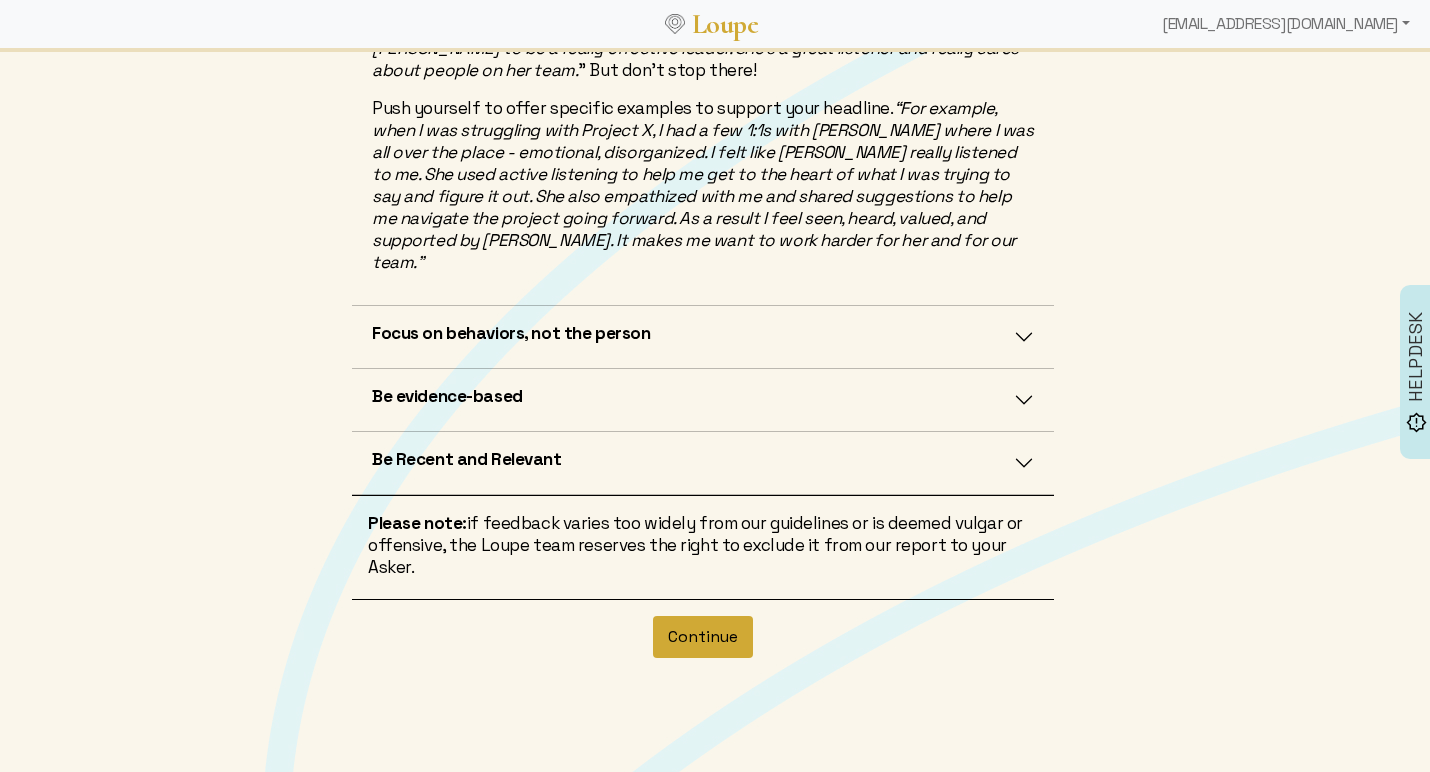 click on "Continue" 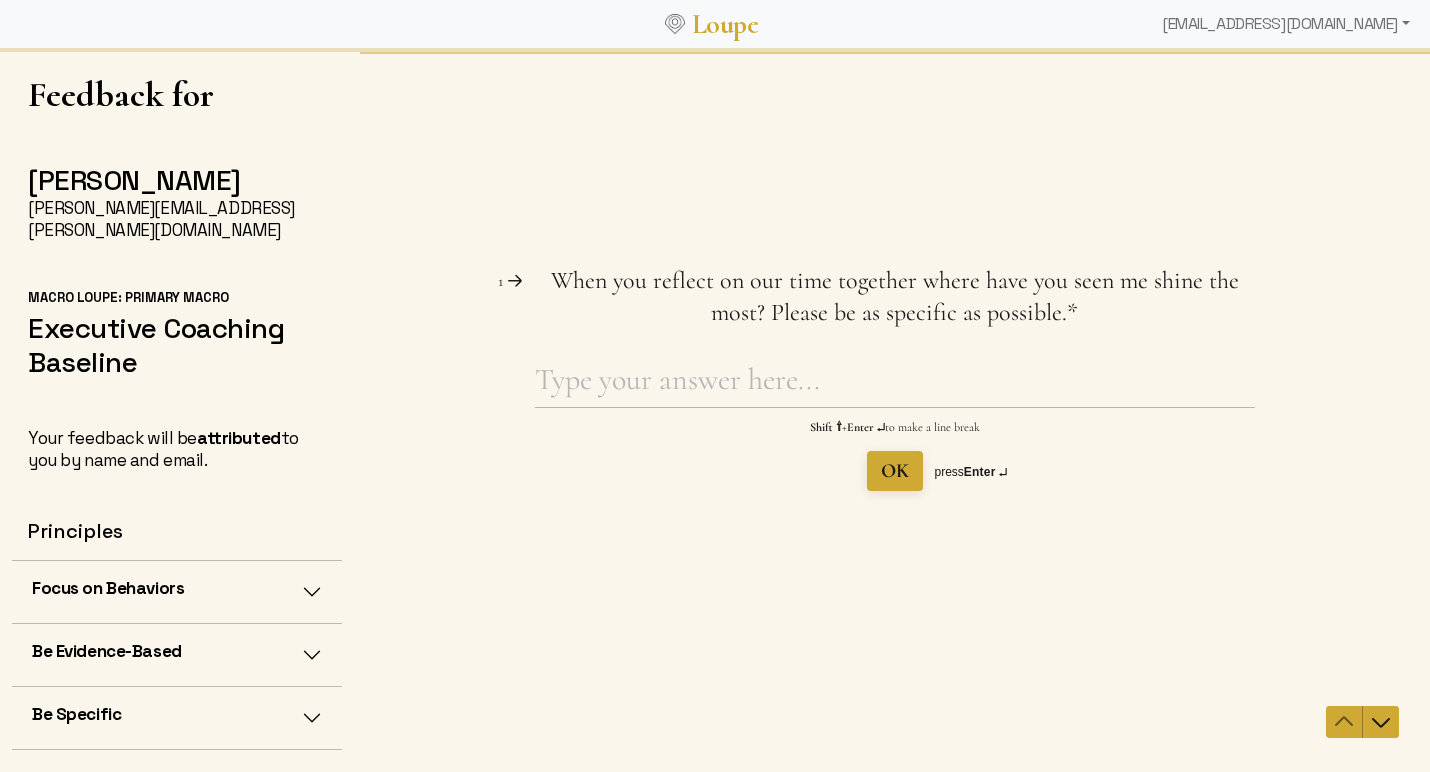scroll, scrollTop: 0, scrollLeft: 0, axis: both 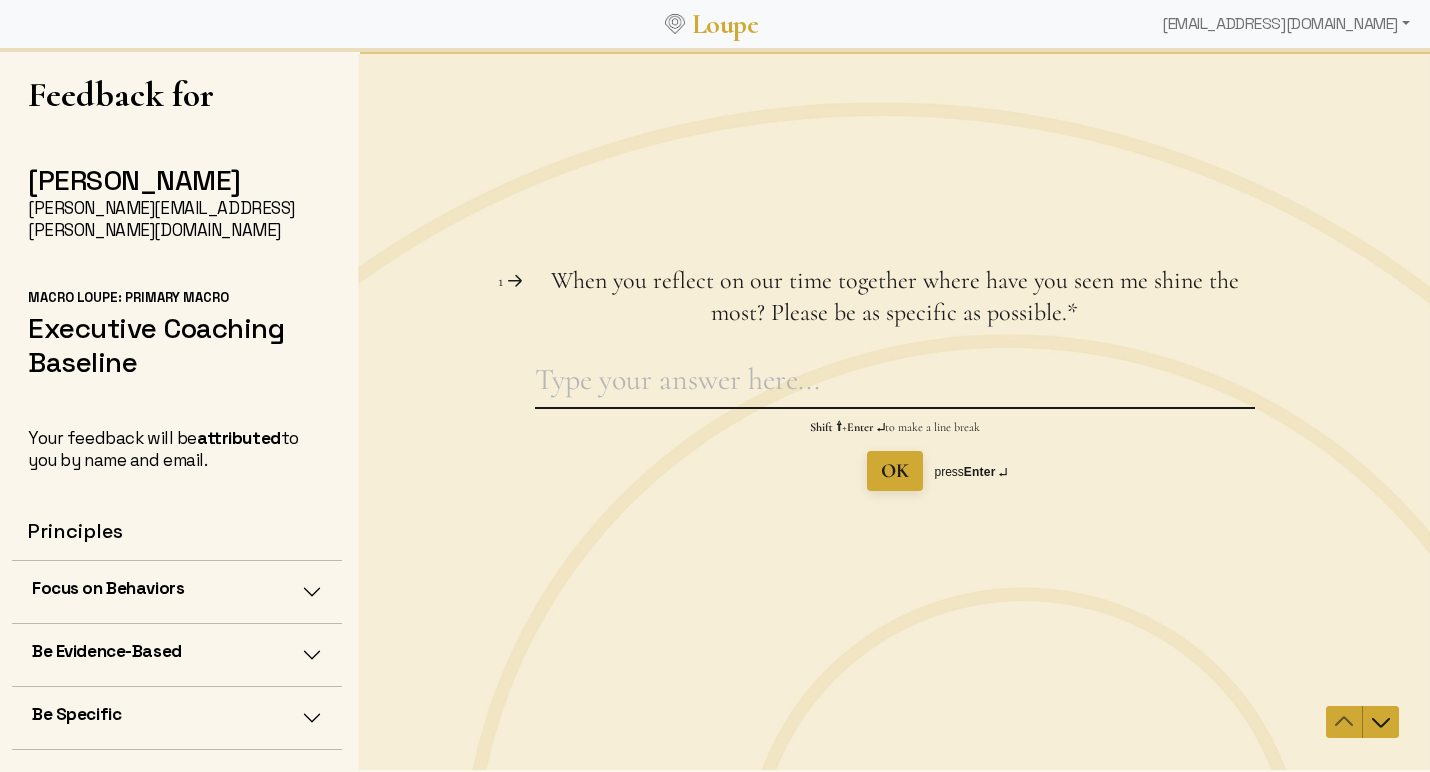 click on "When you reflect on our time together where have you seen me shine the most? Please be as specific as possible.  This question is required." at bounding box center [894, 384] 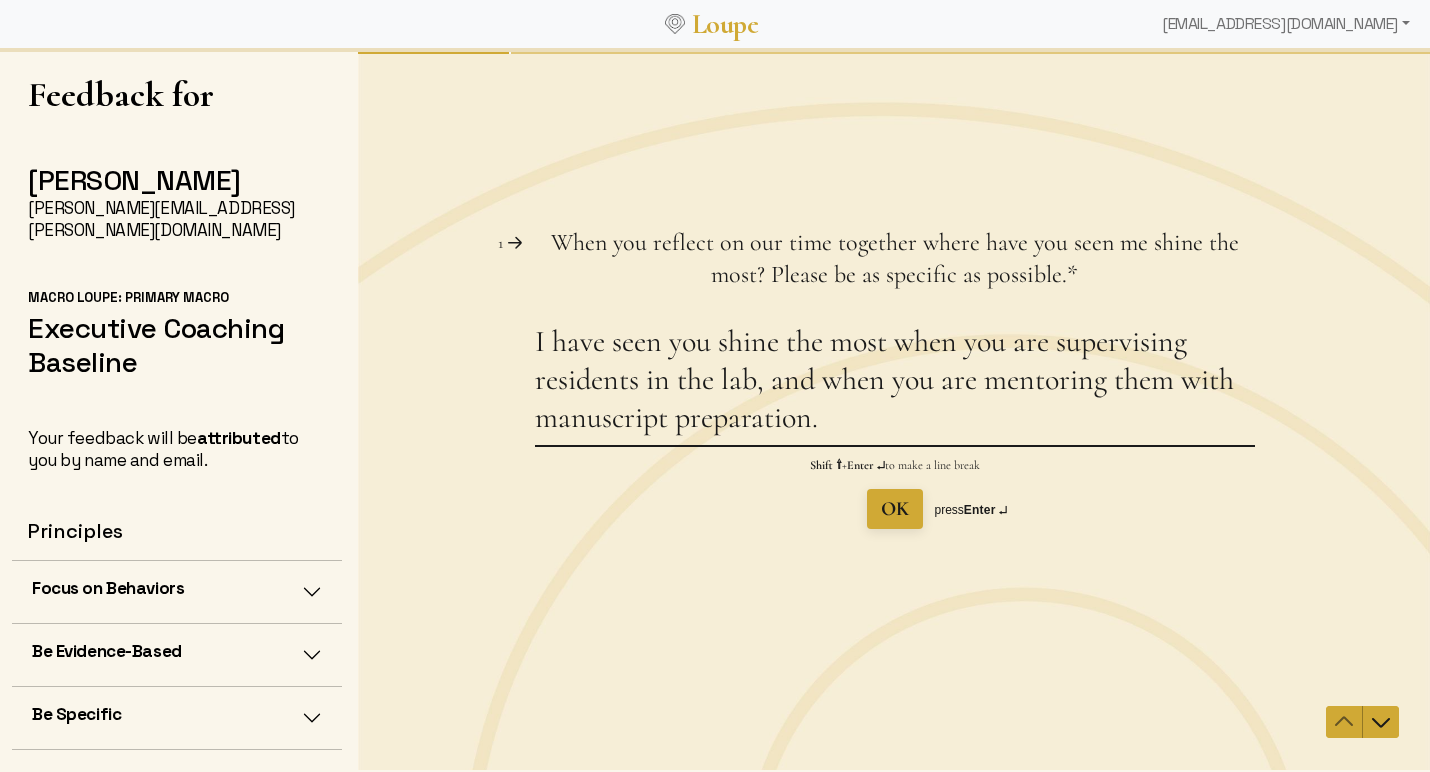 type on "I have seen you shine the most when you are supervising residents in the lab, and when you are mentoring them with manuscript preparation." 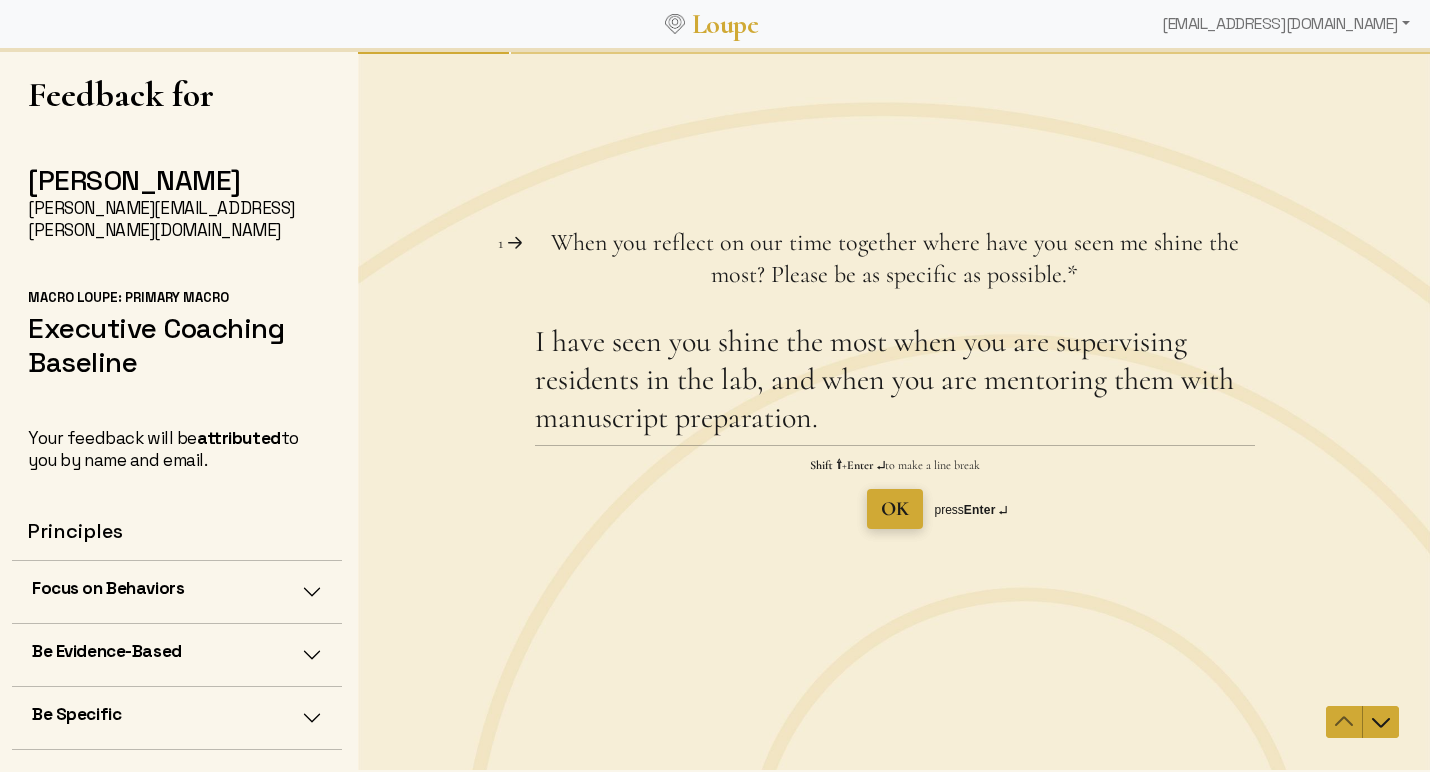 click on "OK" at bounding box center [894, 509] 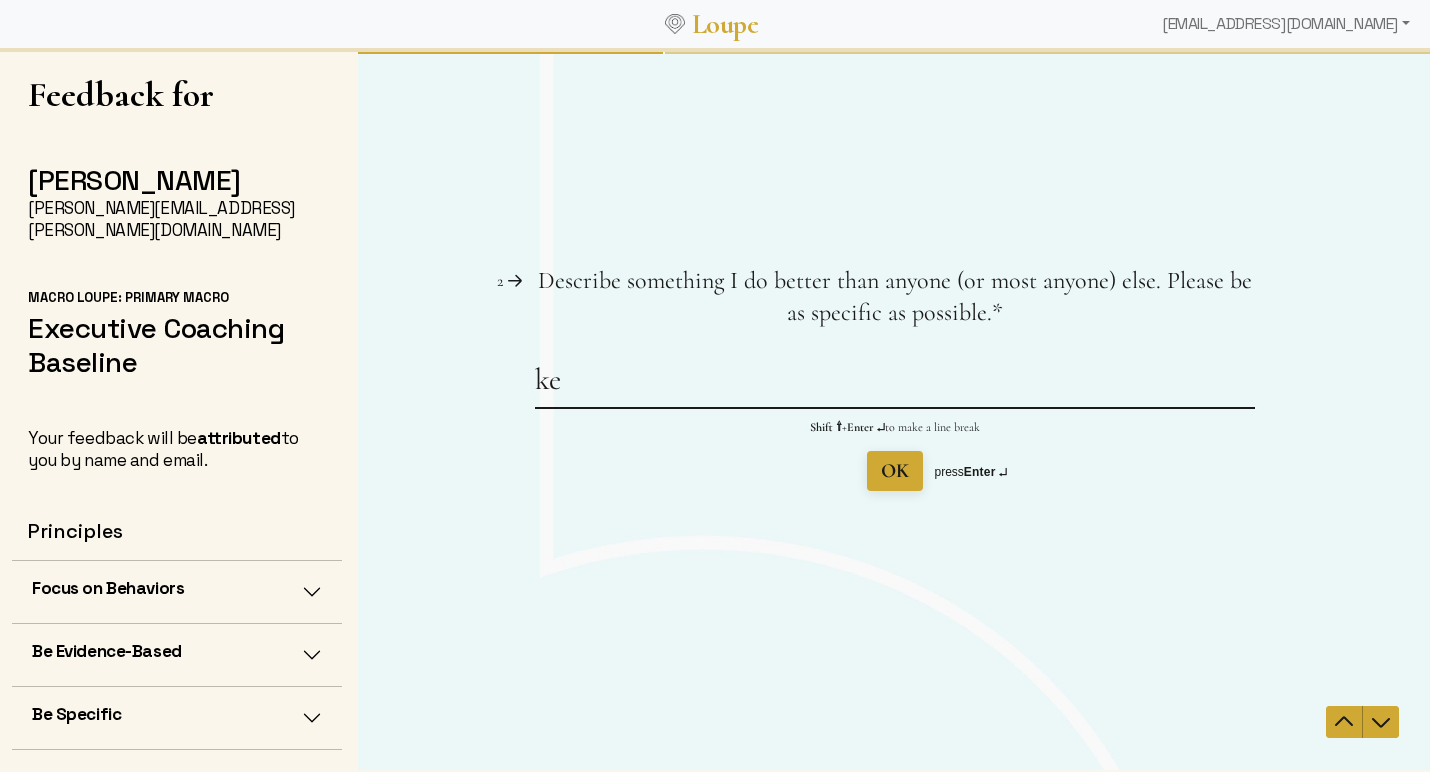 type on "k" 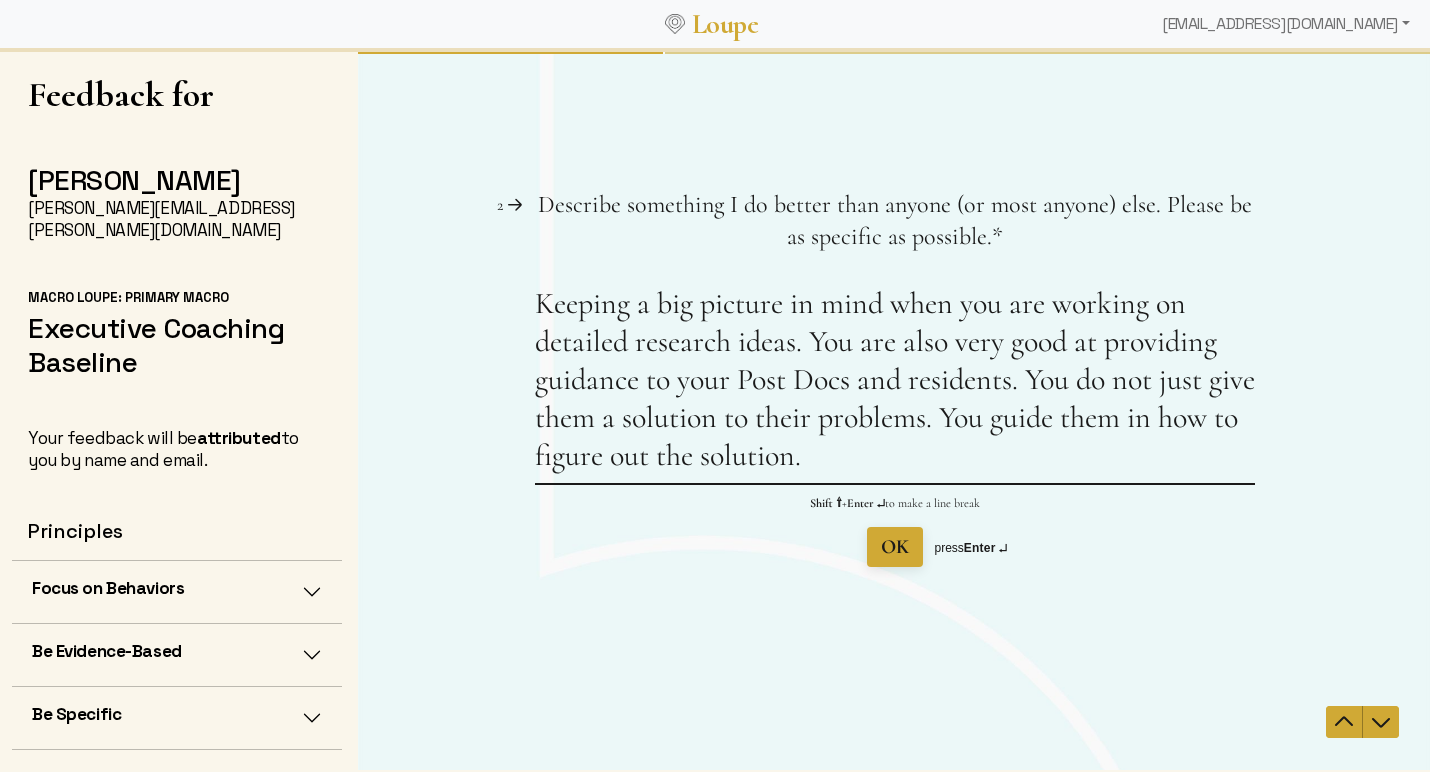 type on "Keeping a big picture in mind when you are working on detailed research ideas. You are also very good at providing guidance to your Post Docs and residents. You do not just give them a solution to their problems. You guide them in how to figure out the solution." 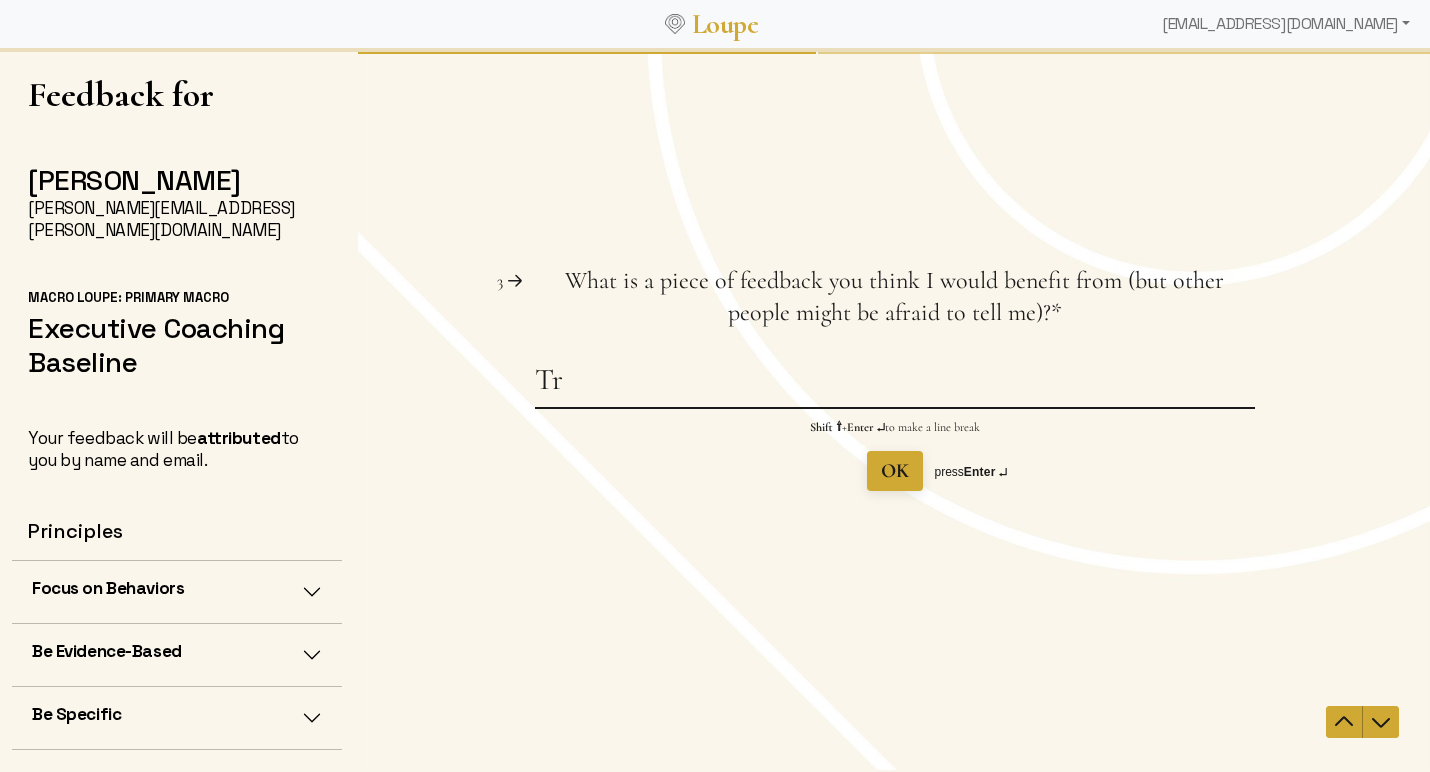 type on "T" 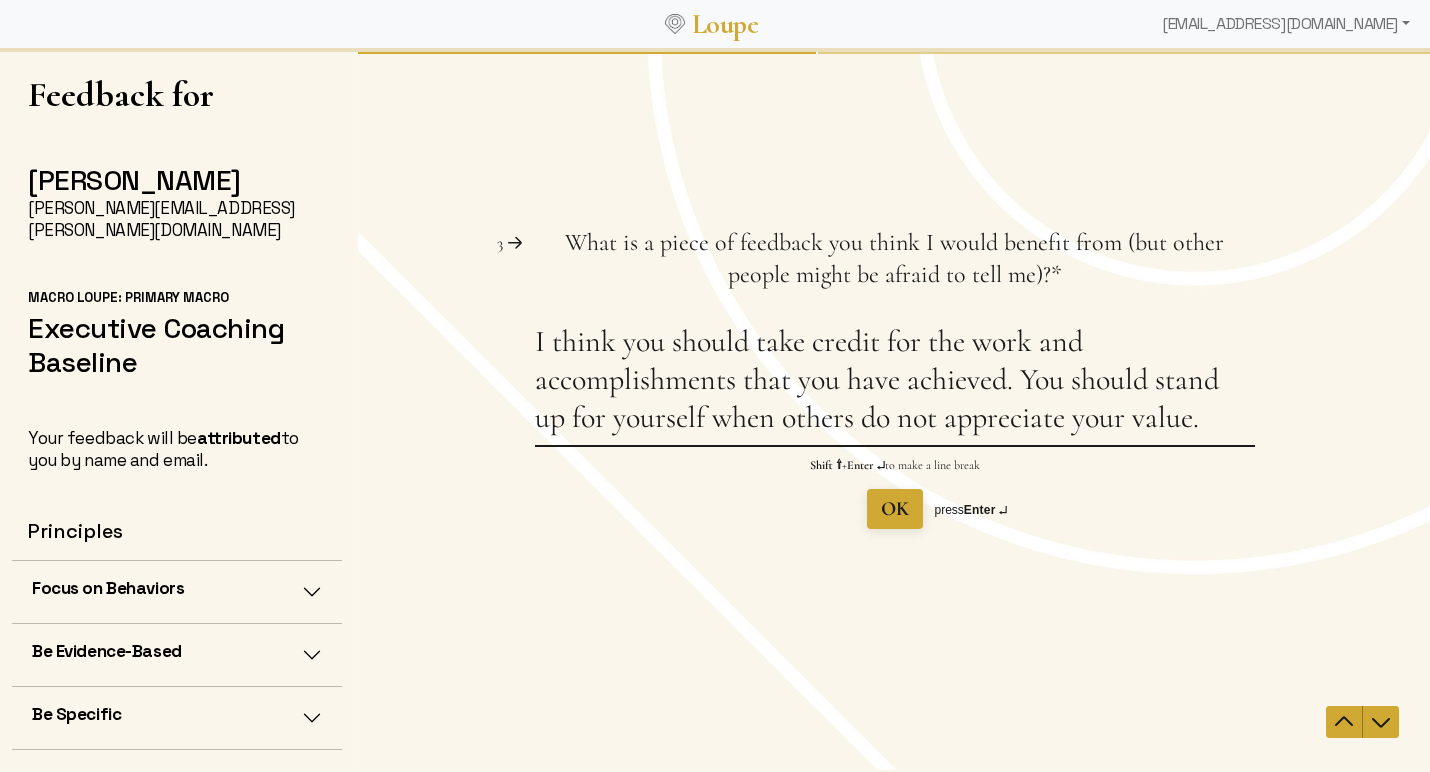 type on "I think you should take credit for the work and accomplishments that you have achieved. You should stand up for yourself when others do not appreciate your value." 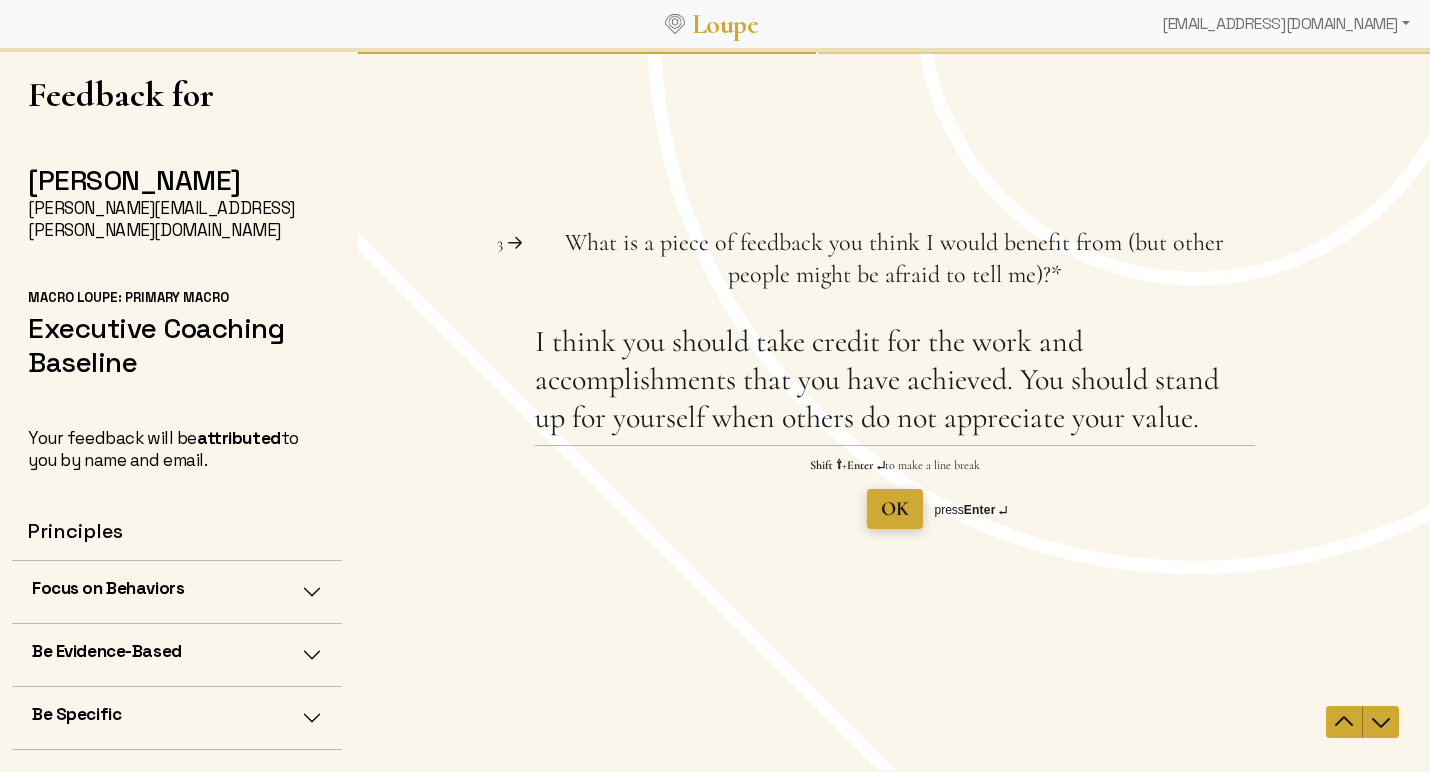 click on "OK" at bounding box center (894, 509) 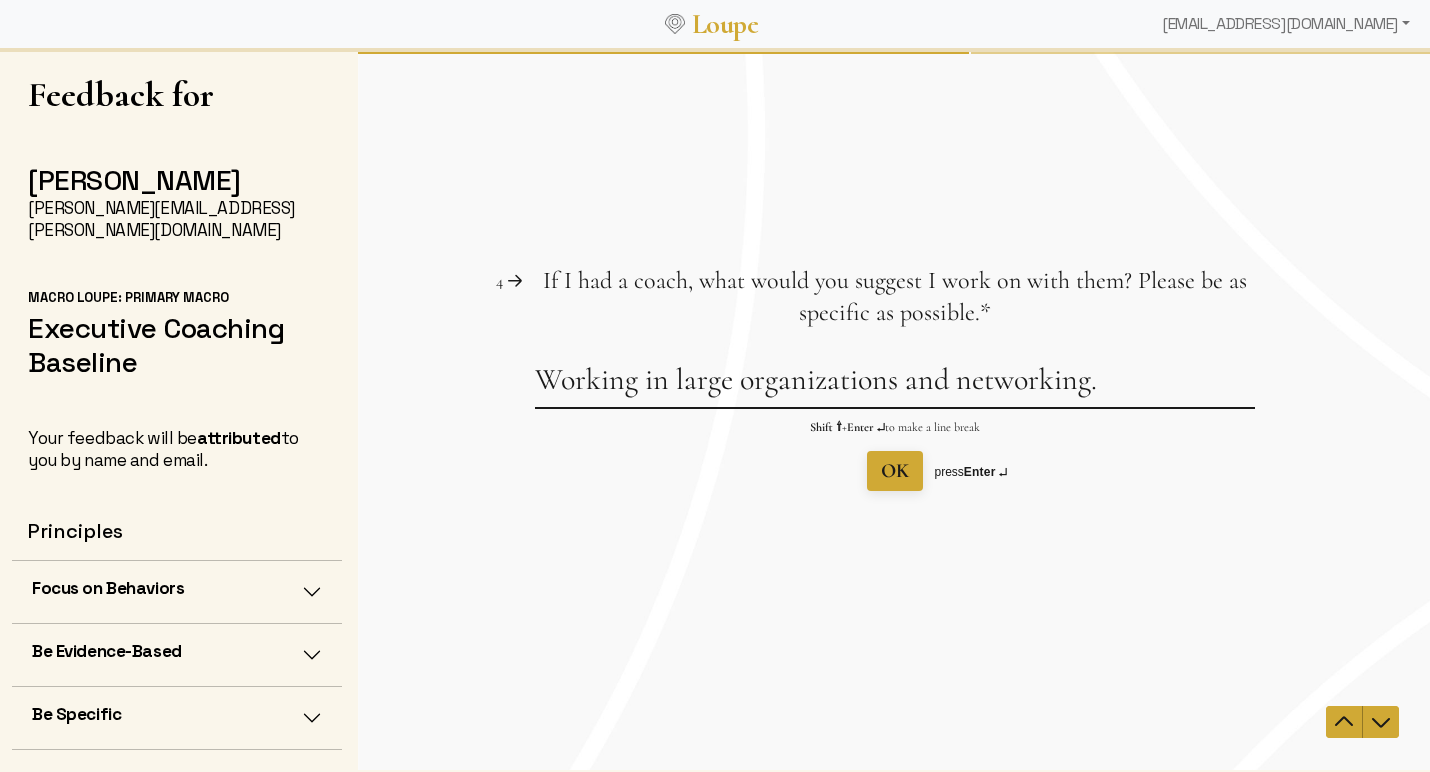 type on "Working in large organizations and networking." 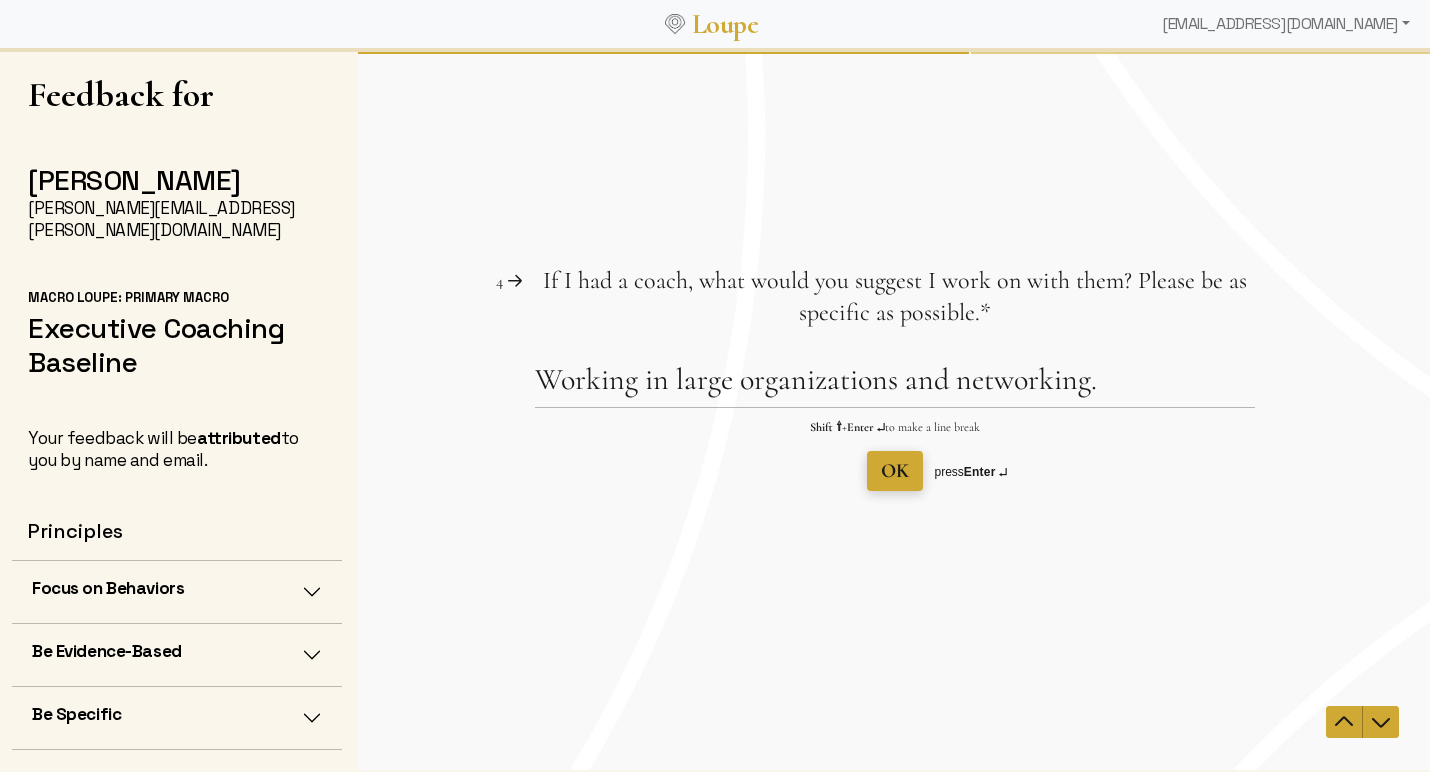 click on "OK" at bounding box center [894, 471] 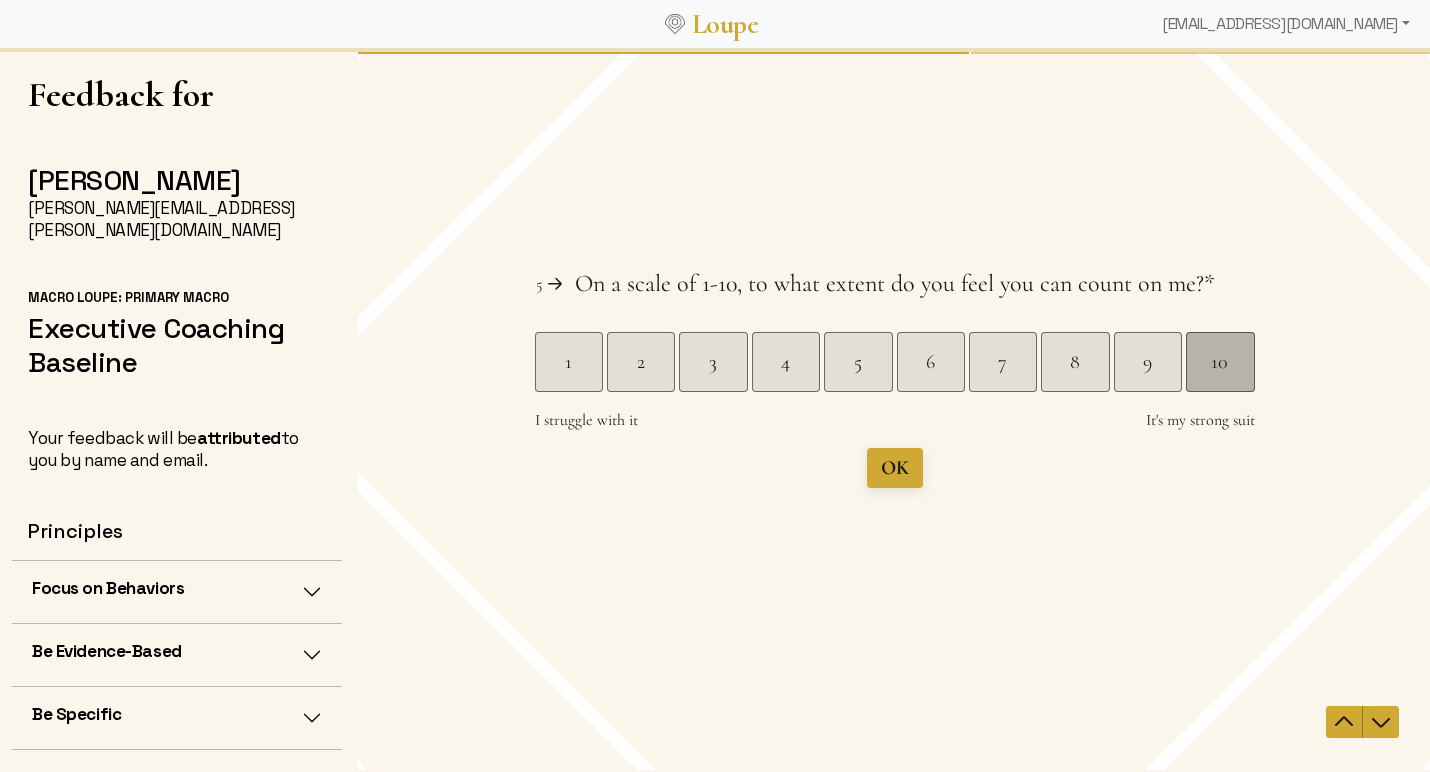 click on "10" at bounding box center [1218, 362] 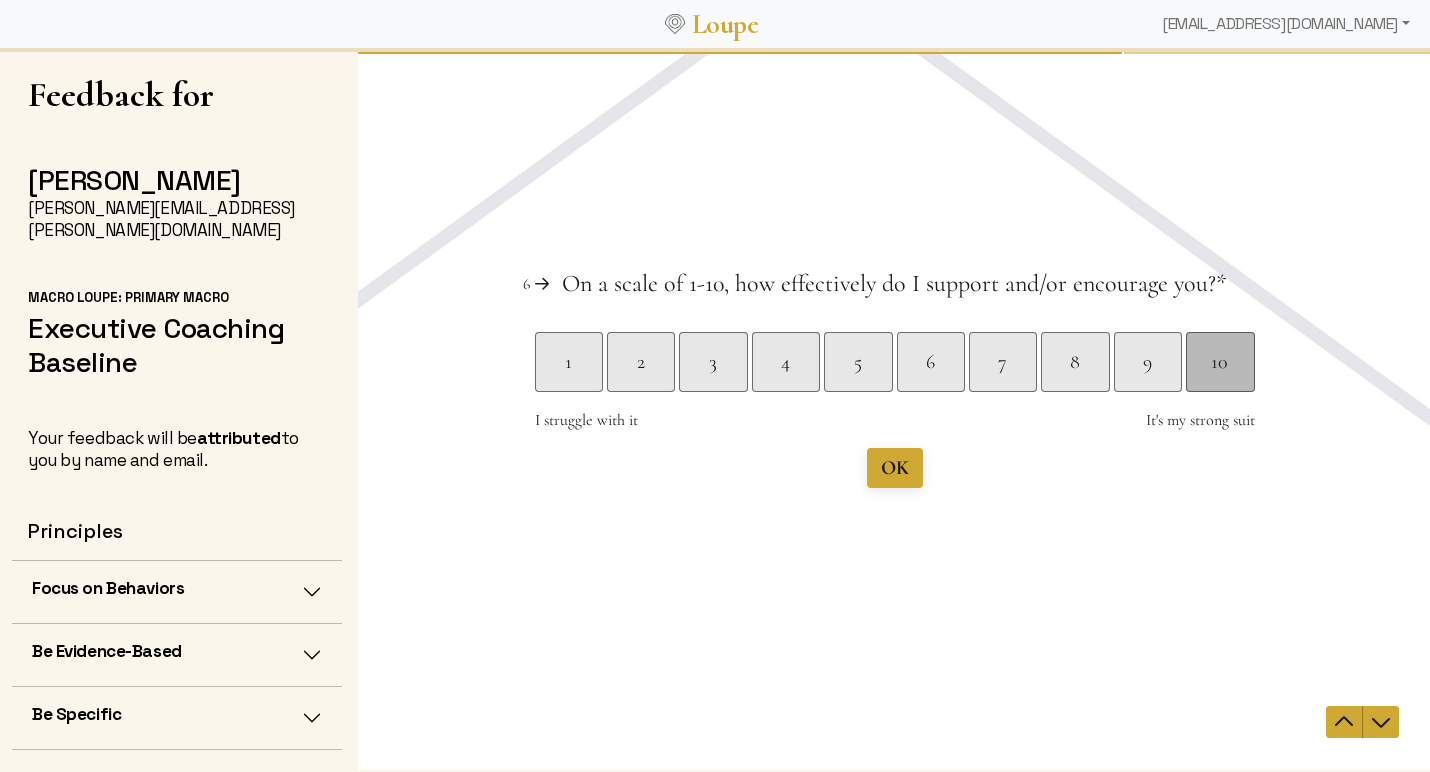 click on "10" at bounding box center [1218, 362] 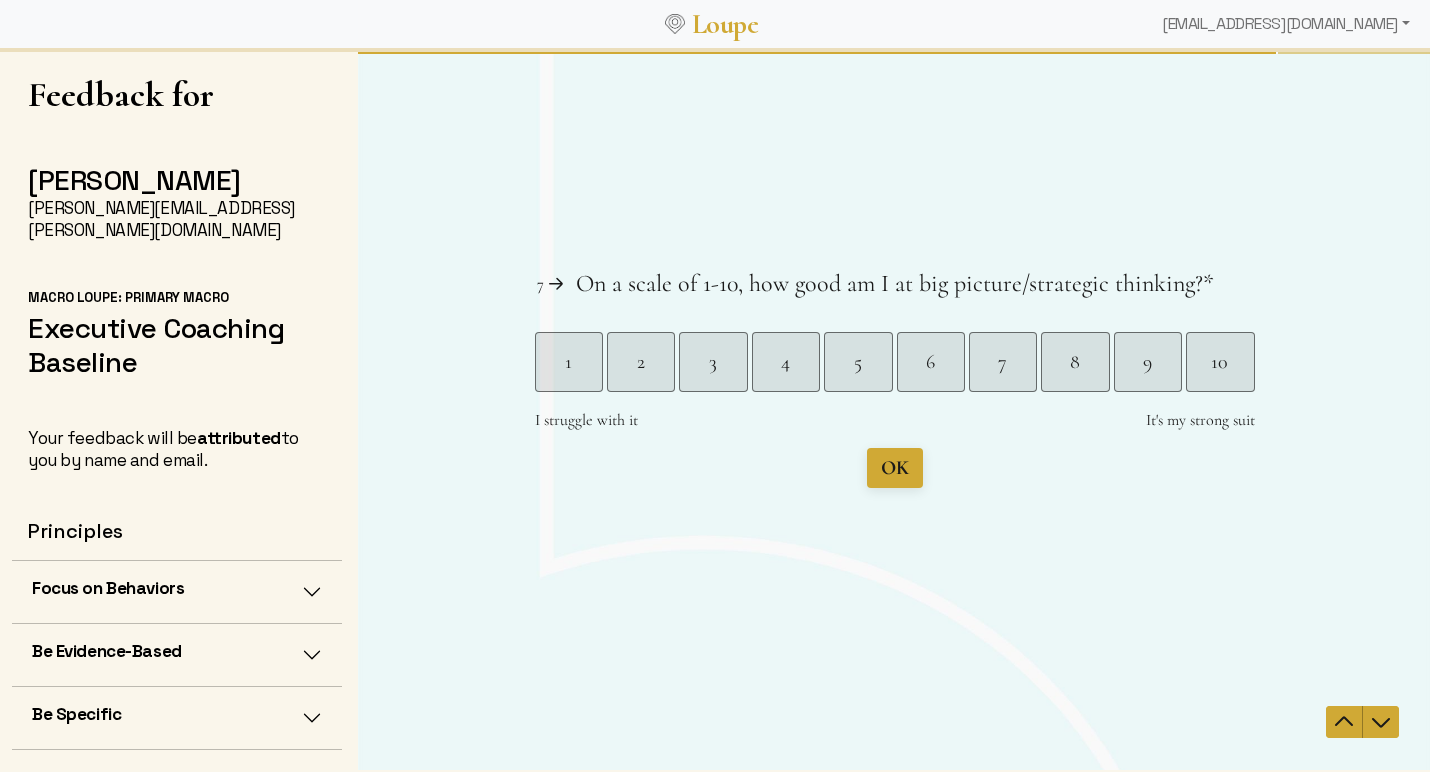 click on "10" at bounding box center (1218, 362) 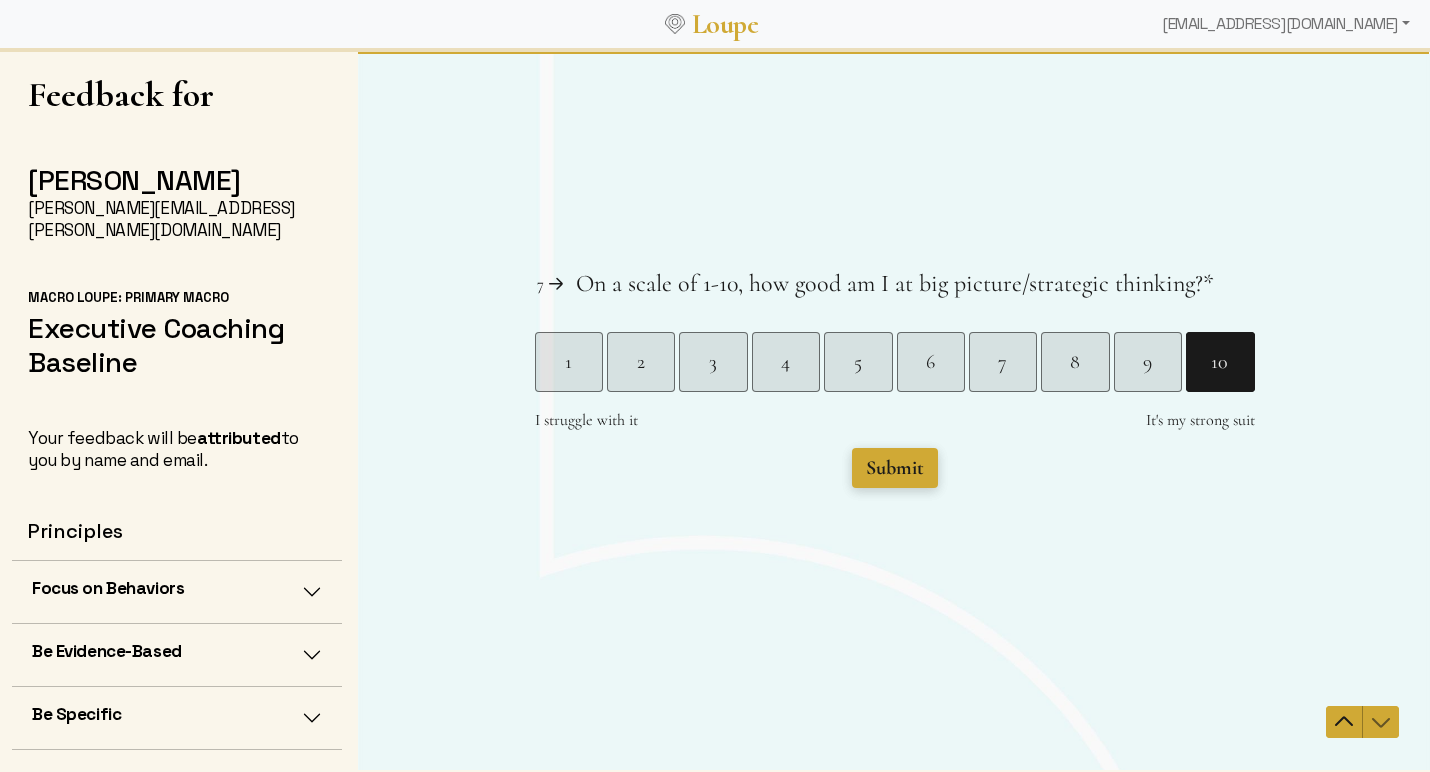 click on "Submit" at bounding box center (894, 468) 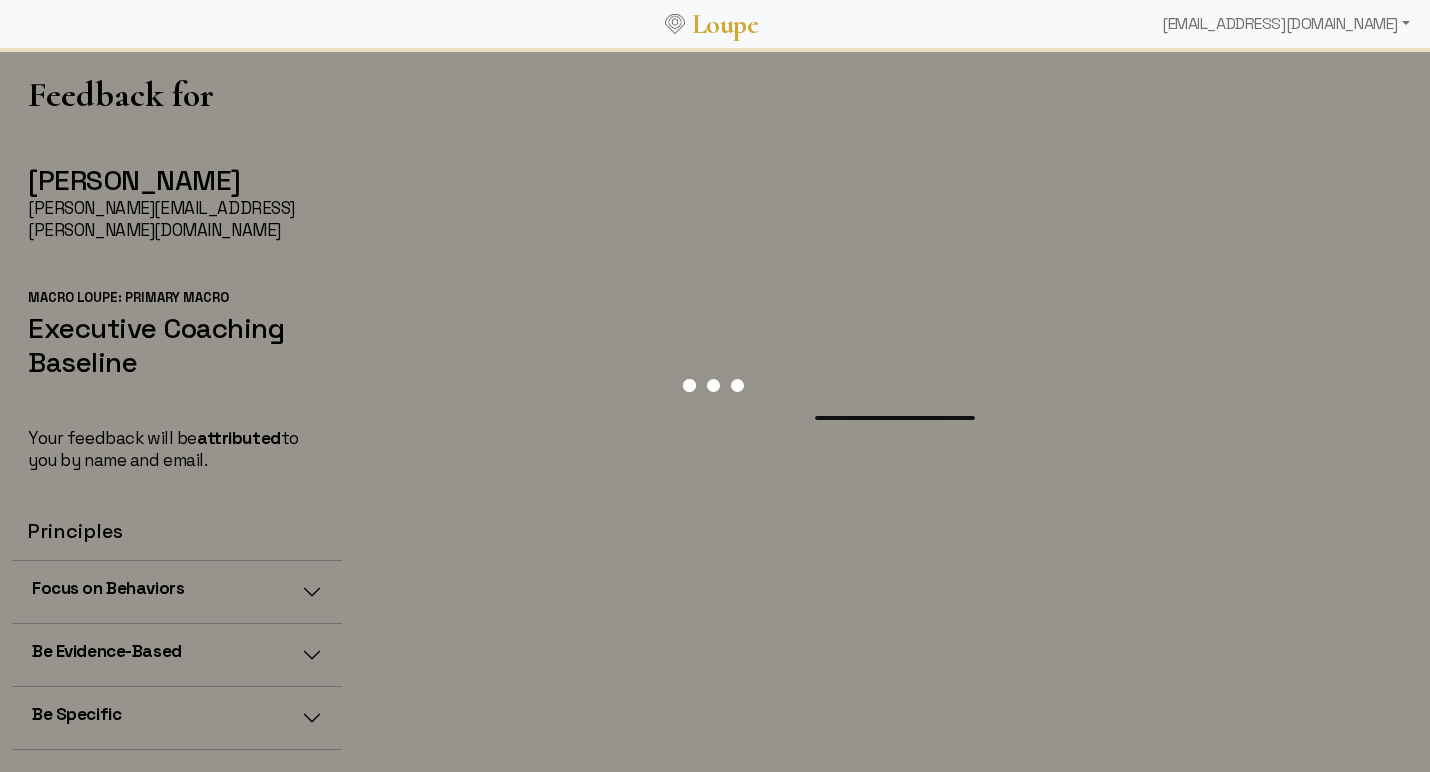 scroll, scrollTop: 0, scrollLeft: 0, axis: both 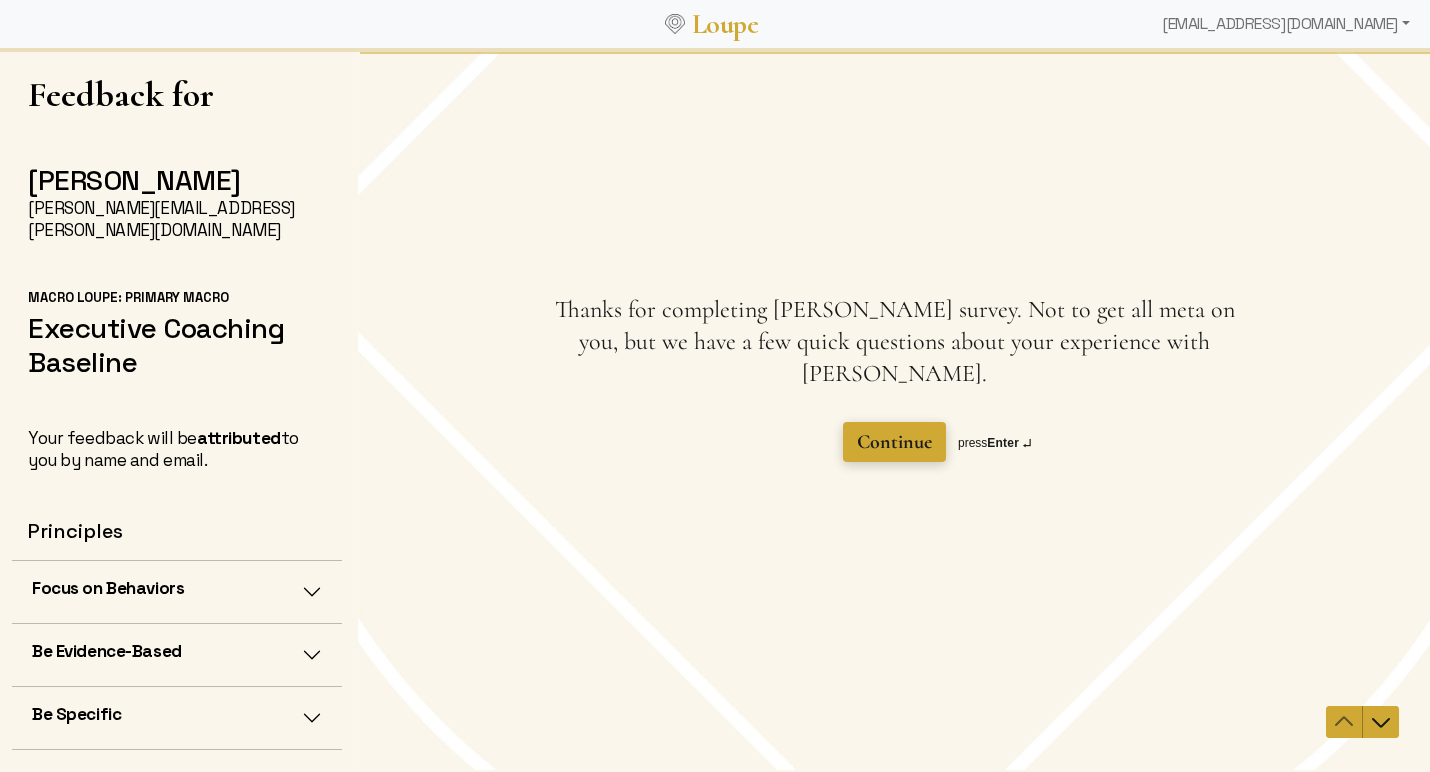 click on "Continue" at bounding box center (893, 442) 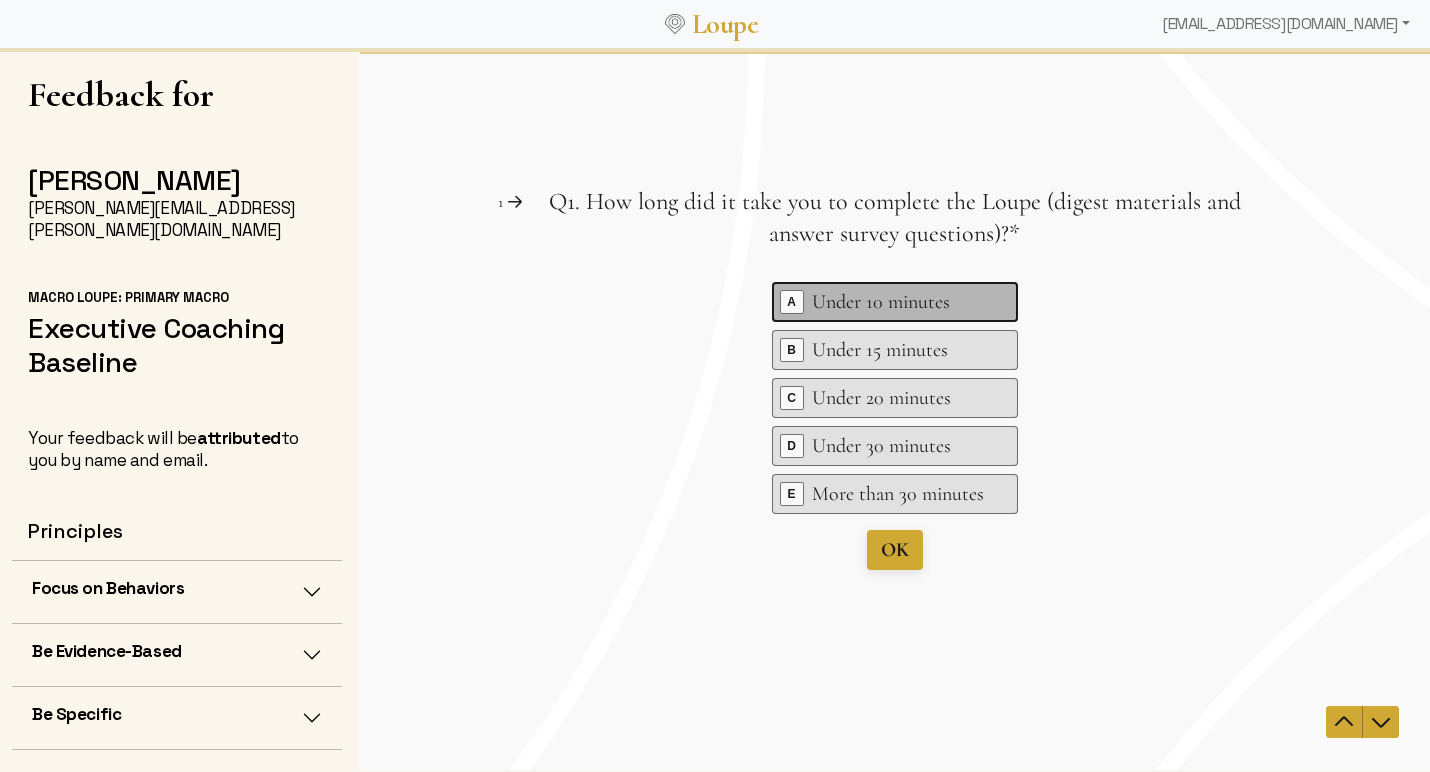 click on "A" at bounding box center (791, 302) 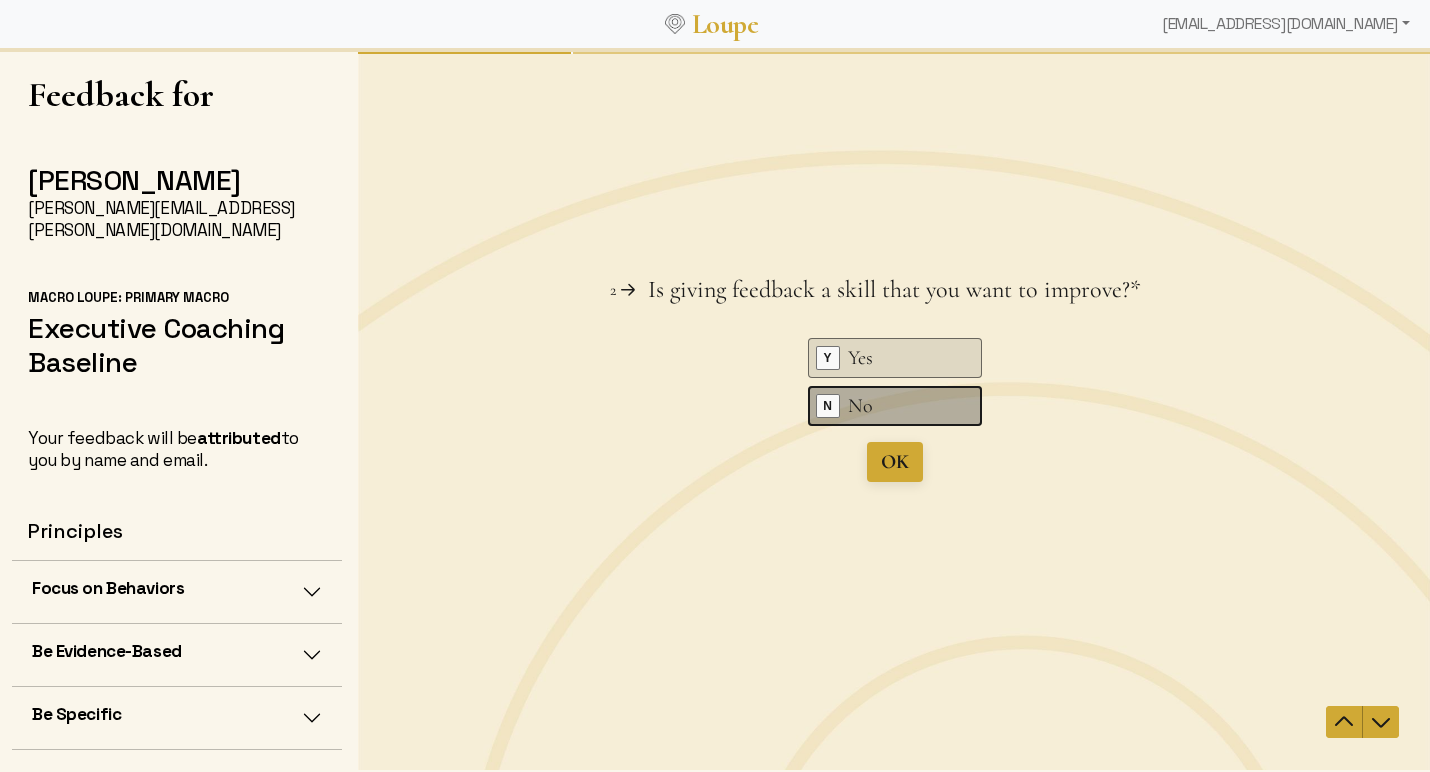 click on "N" at bounding box center (827, 406) 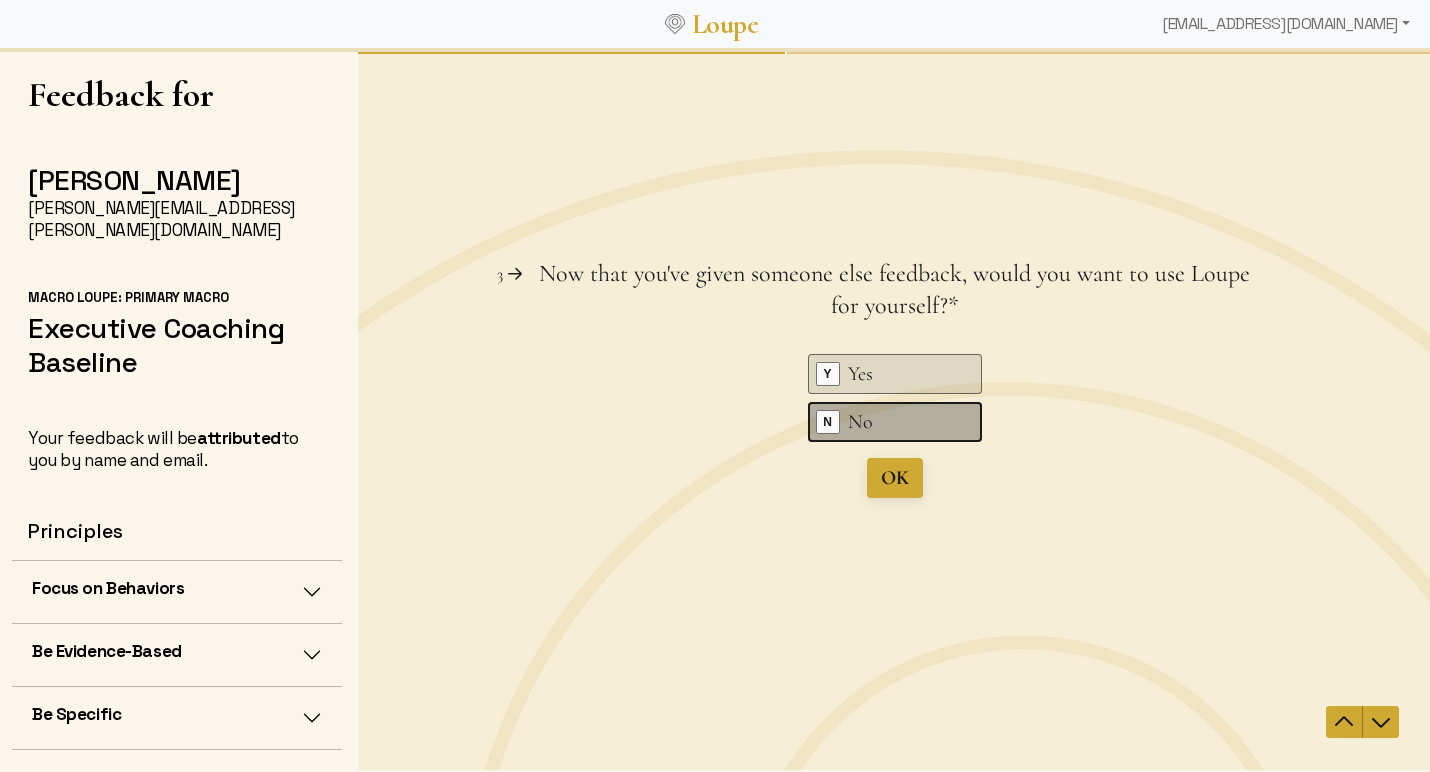 click on "N" at bounding box center (827, 422) 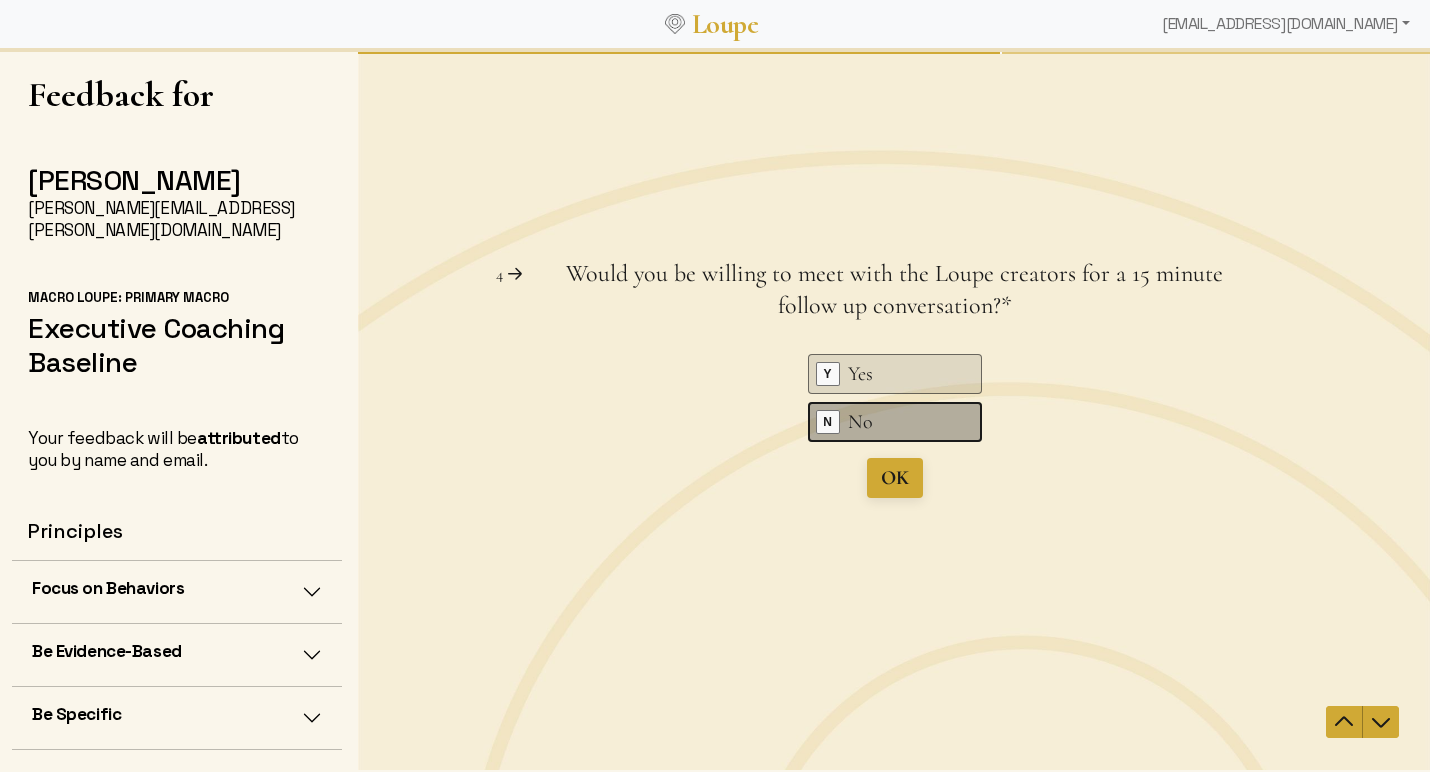 click on "N" at bounding box center [827, 422] 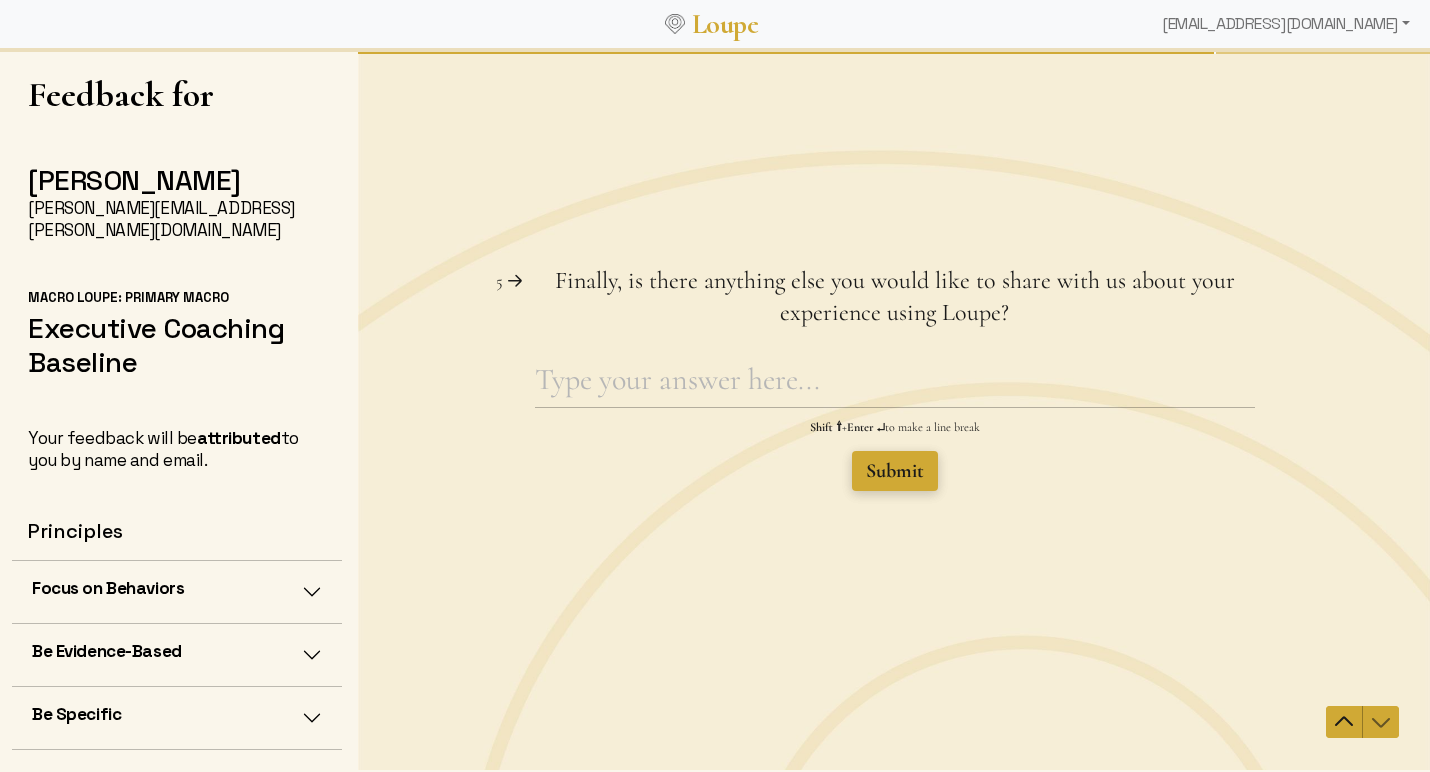 click on "Submit" at bounding box center (894, 471) 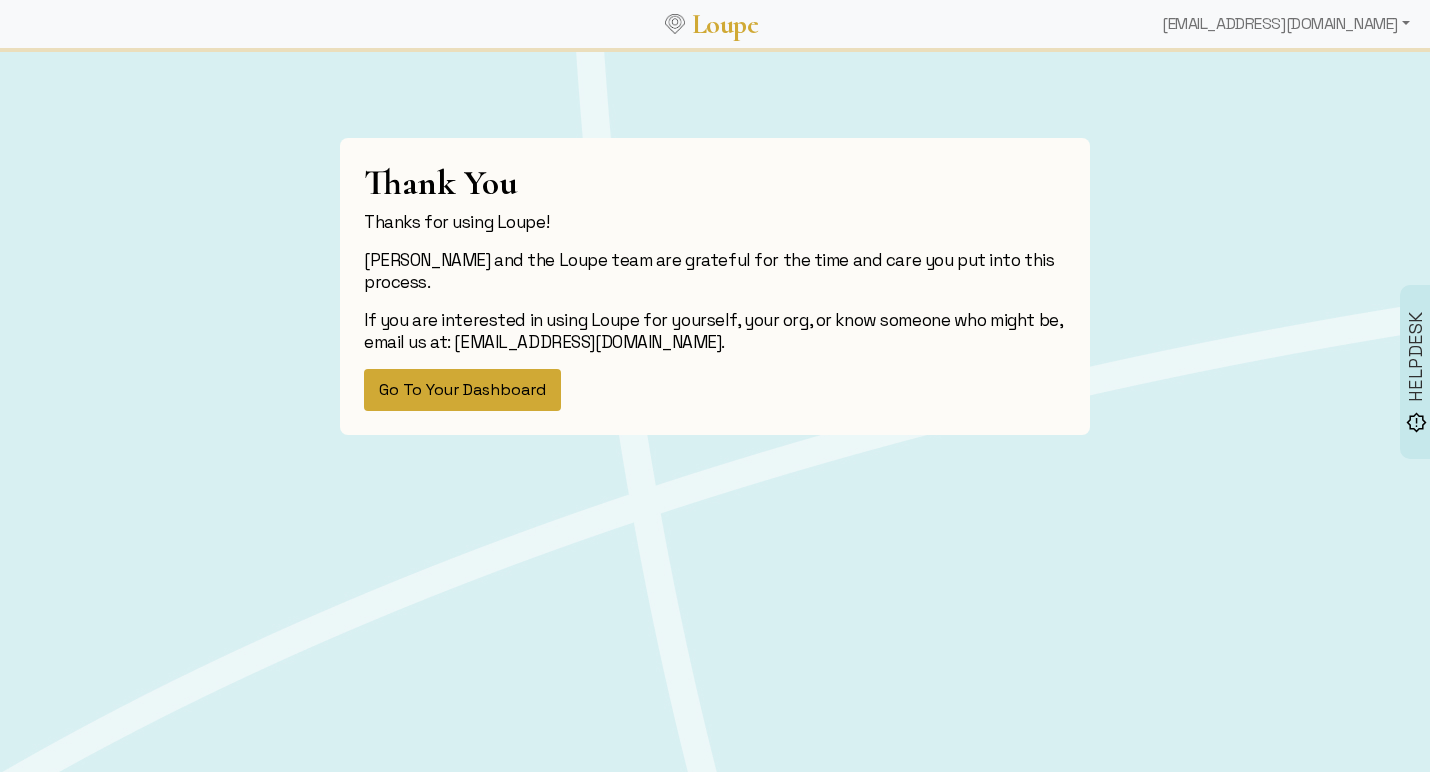 click on "Go To Your Dashboard" 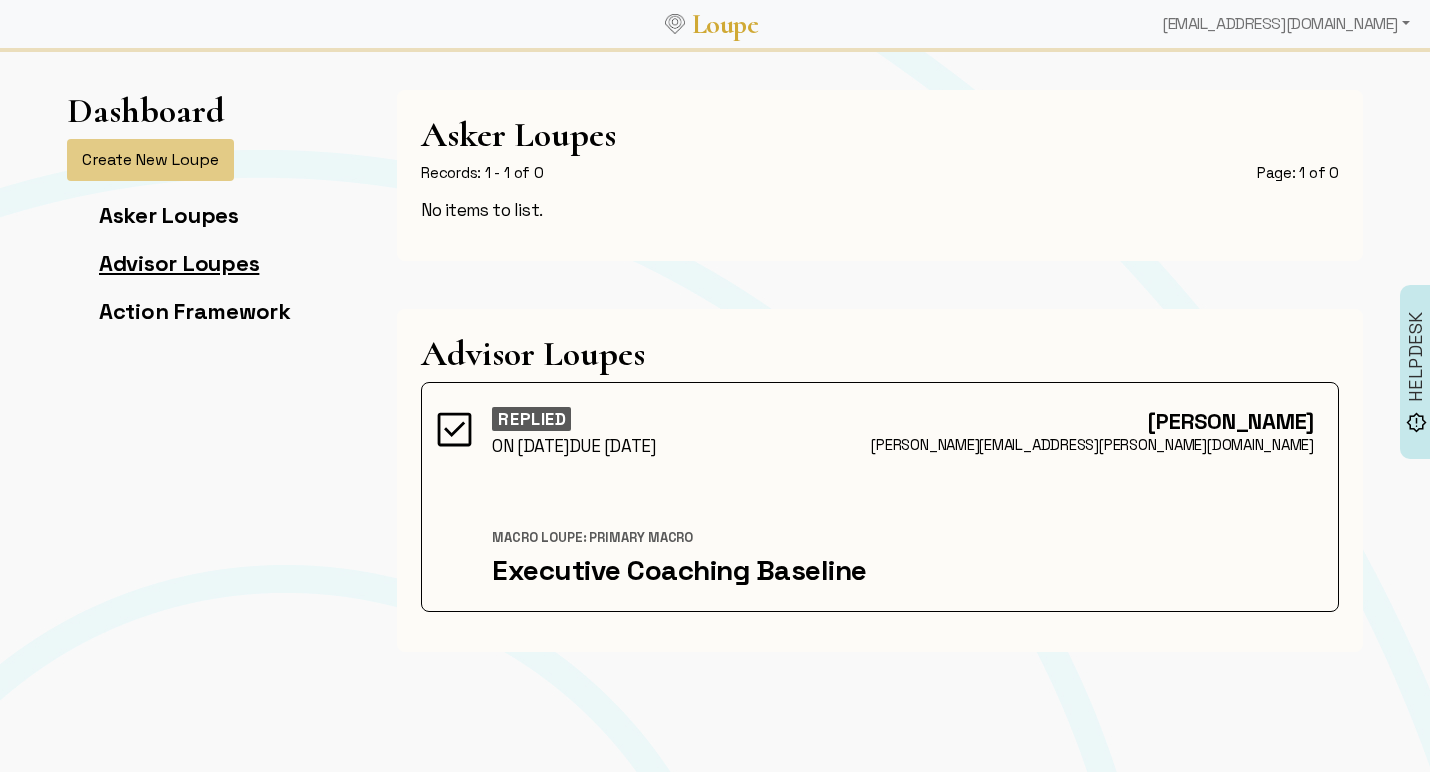 click on "Advisor Loupes" 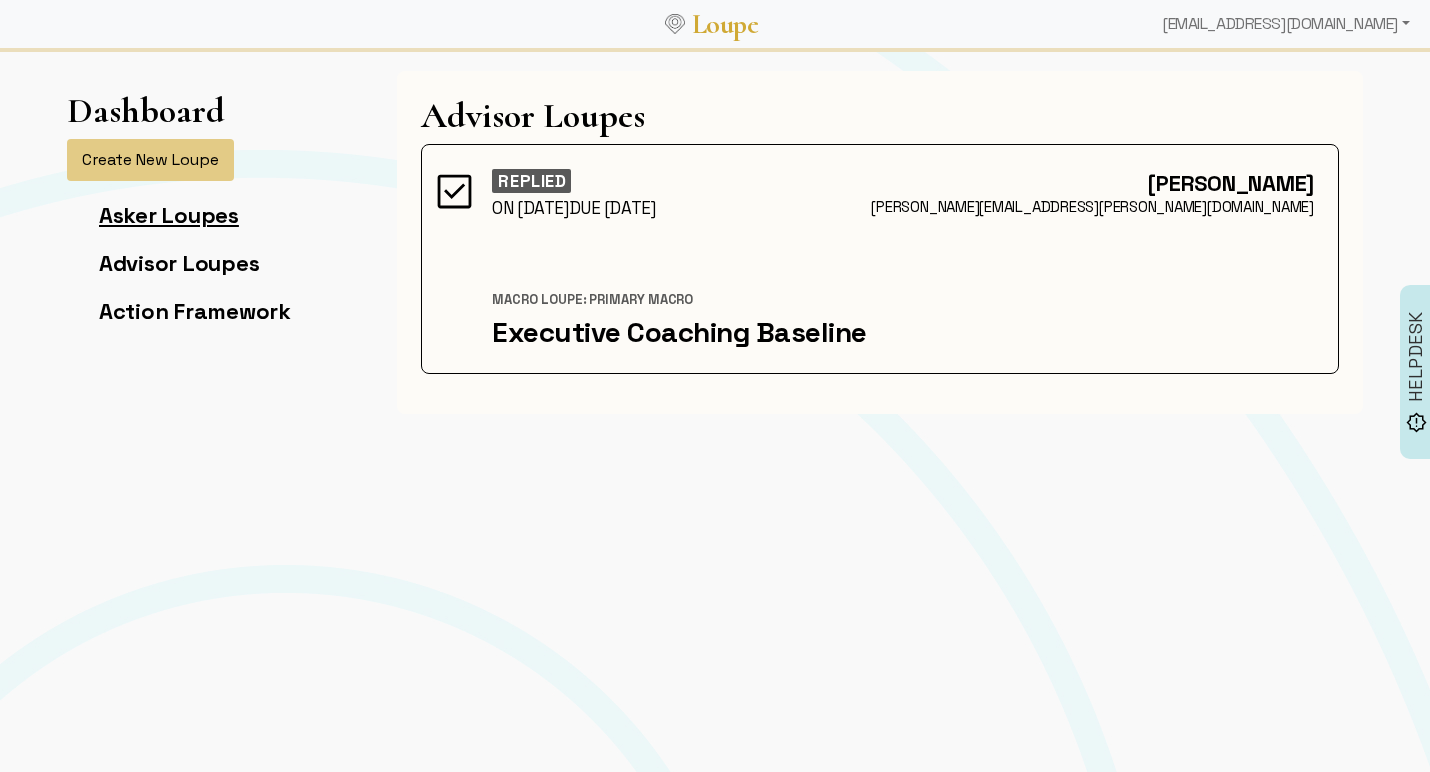click on "Asker Loupes" 